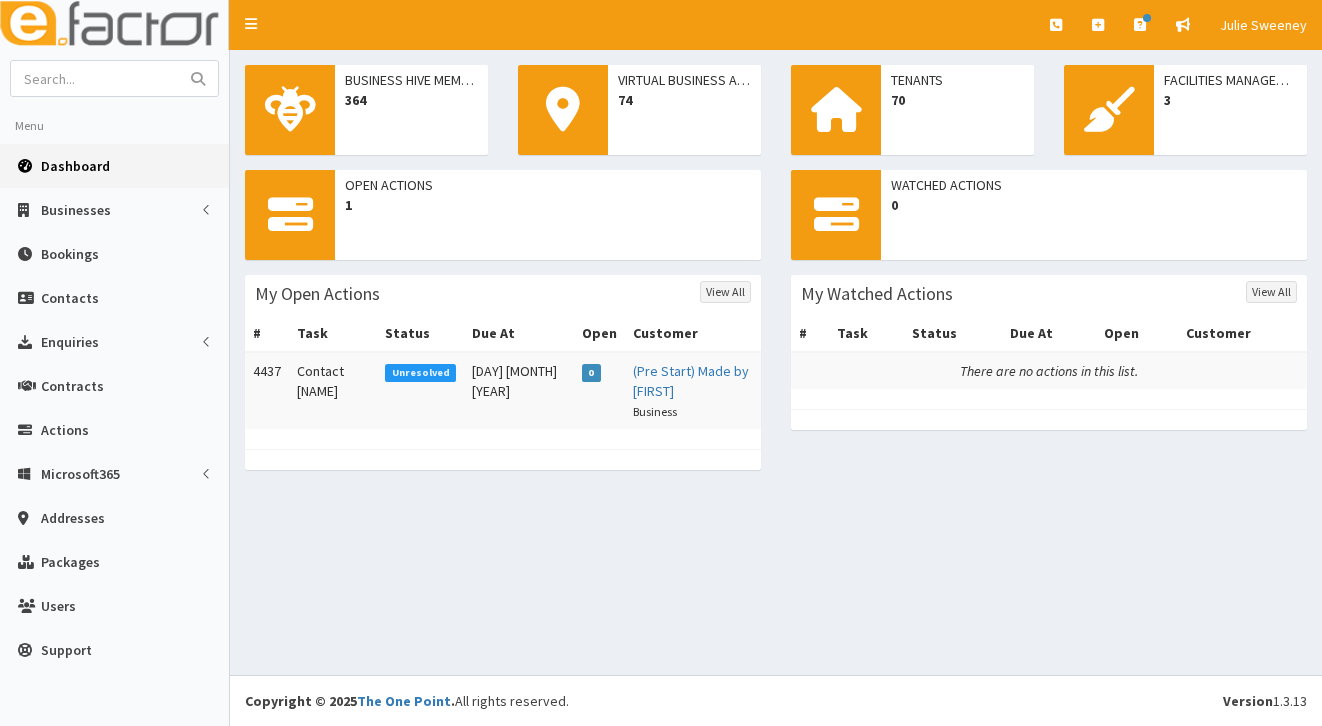 scroll, scrollTop: 0, scrollLeft: 0, axis: both 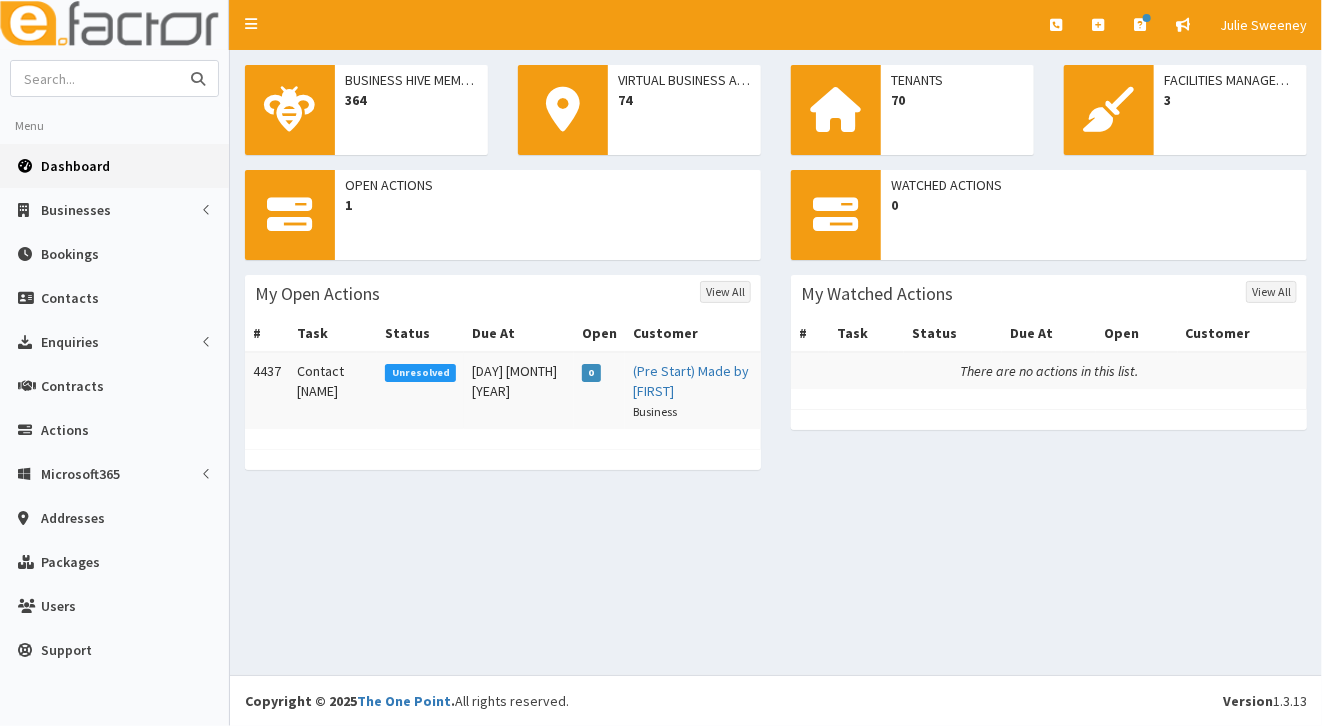 click at bounding box center [95, 78] 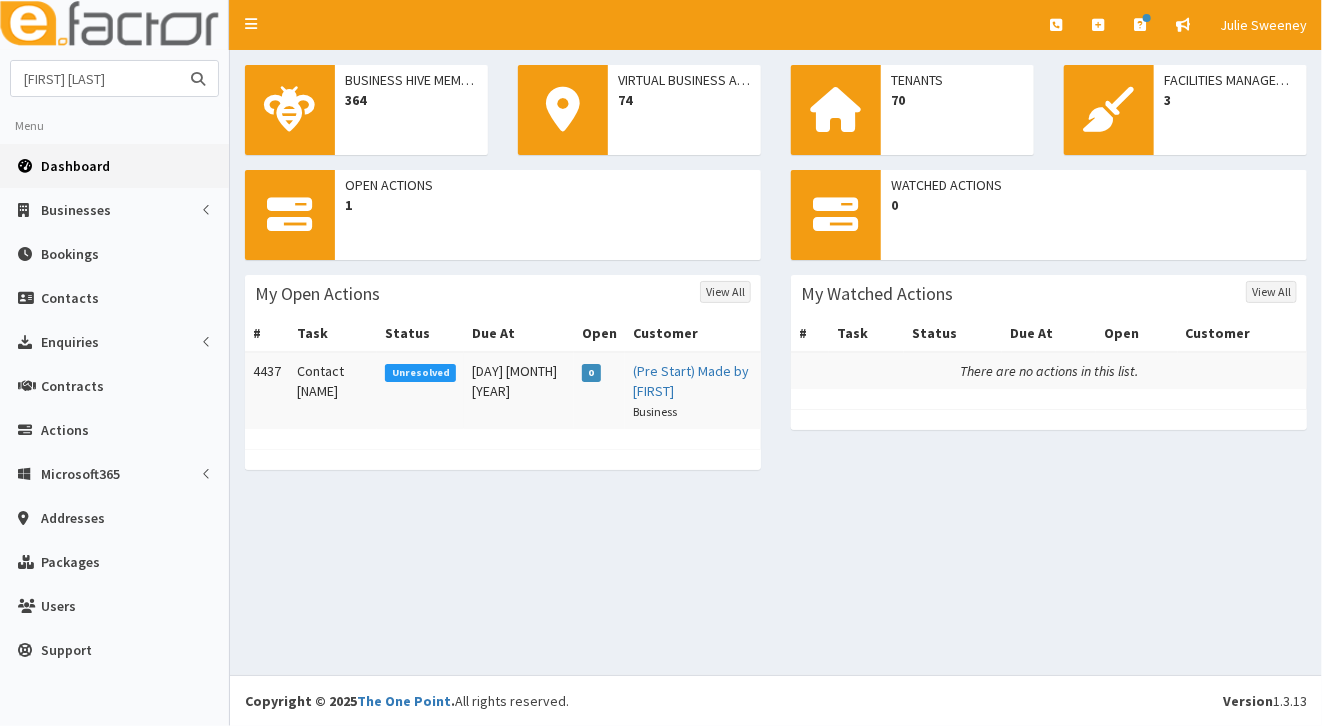 type on "[FIRST] [LAST]" 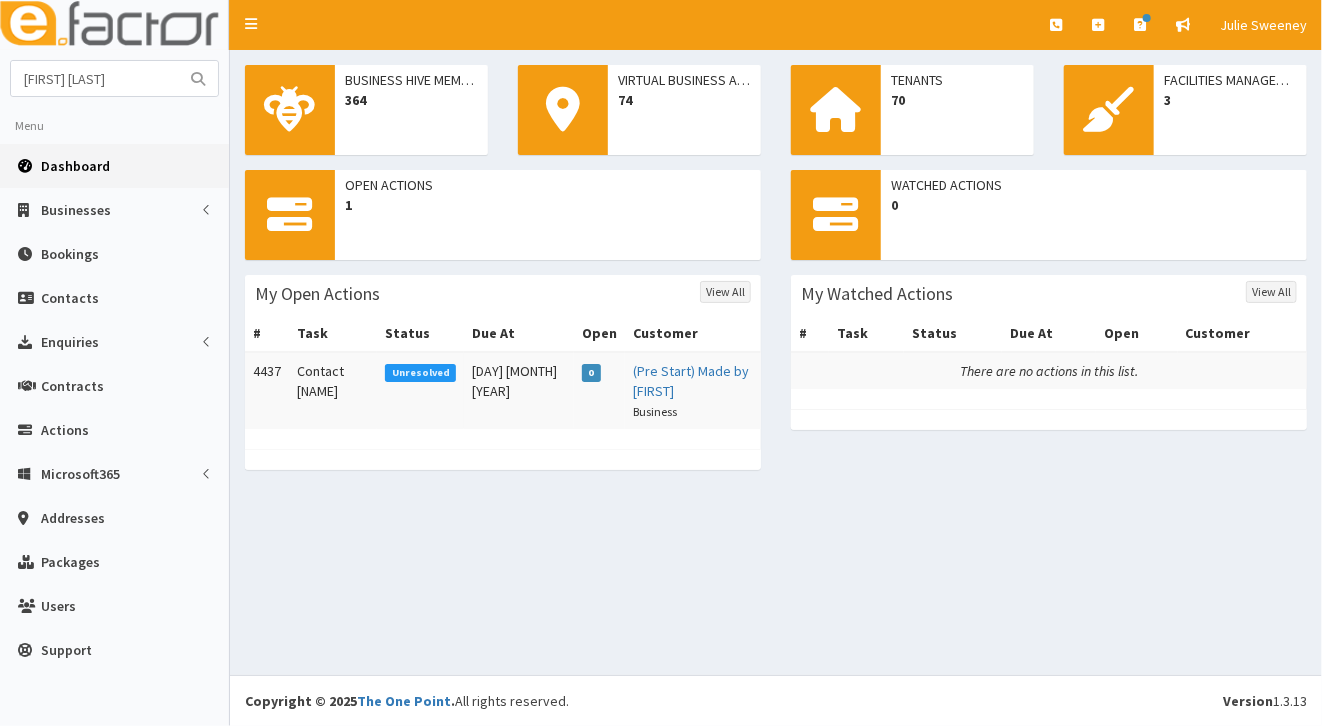 click at bounding box center (198, 79) 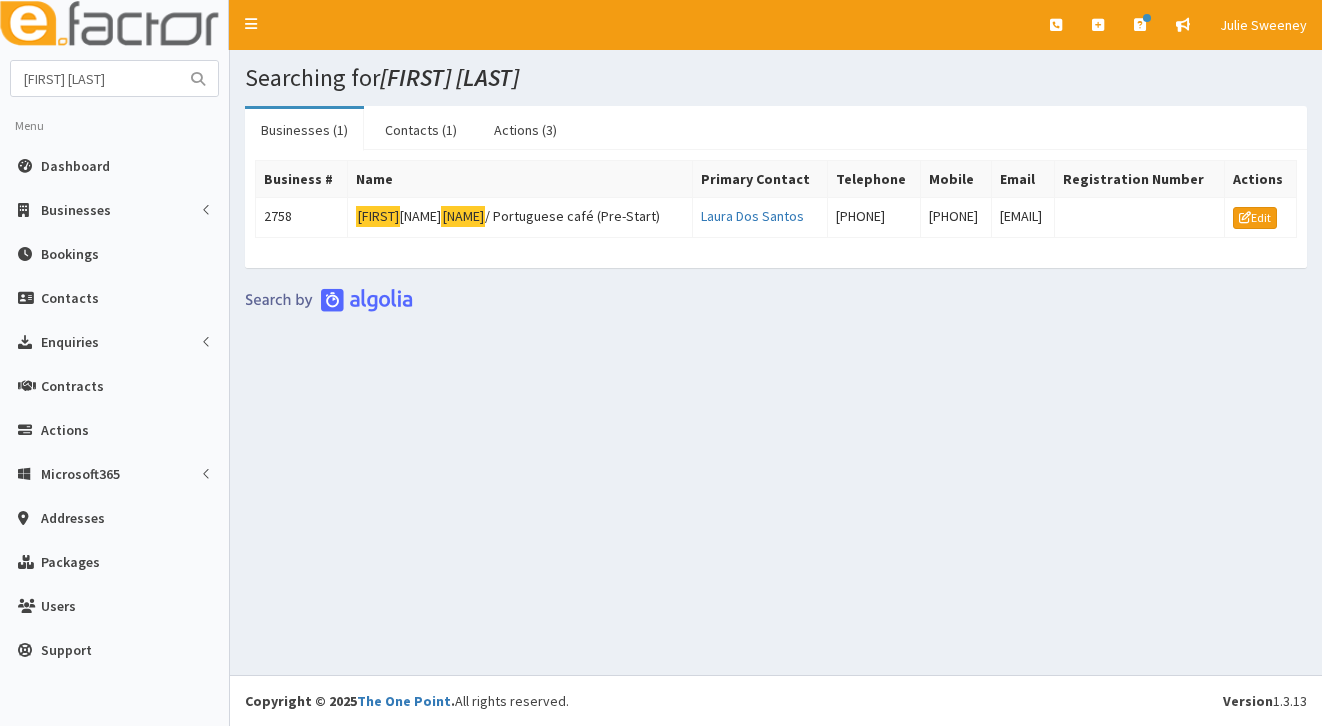 scroll, scrollTop: 0, scrollLeft: 0, axis: both 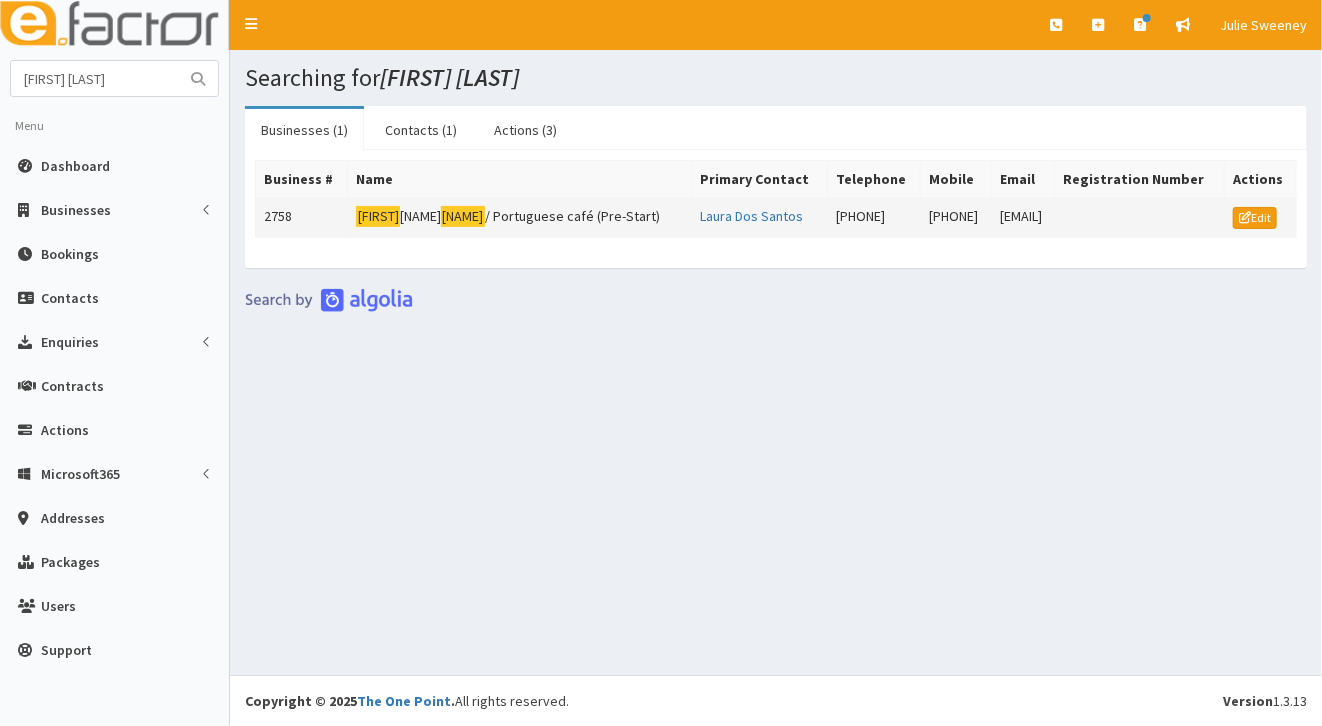 click on "[NAME]" 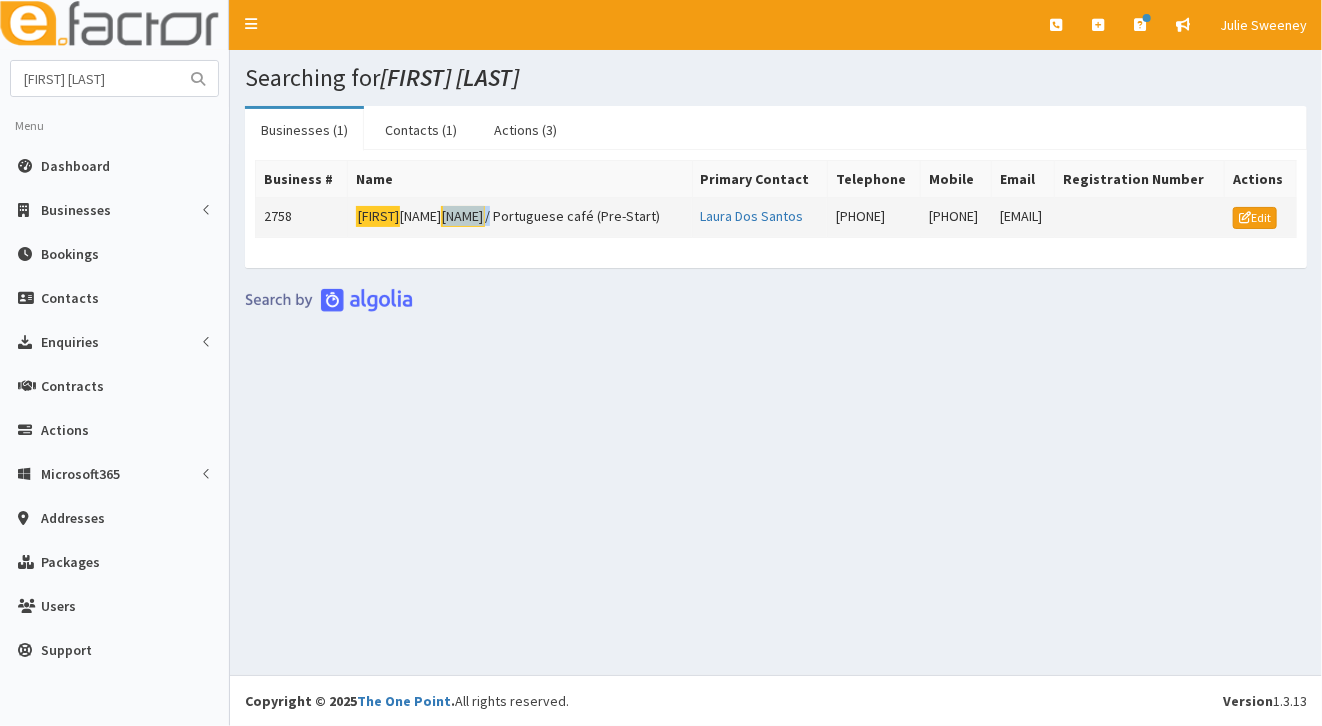 click on "[NAME]" 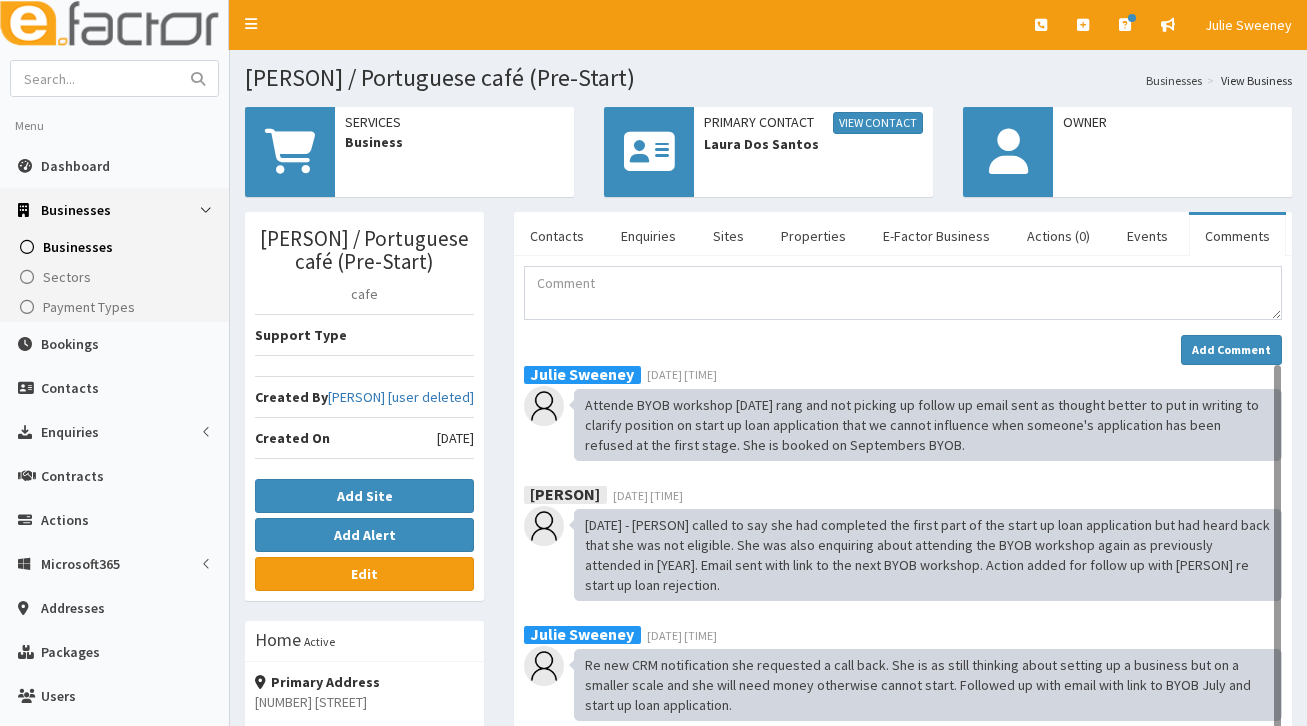 scroll, scrollTop: 0, scrollLeft: 0, axis: both 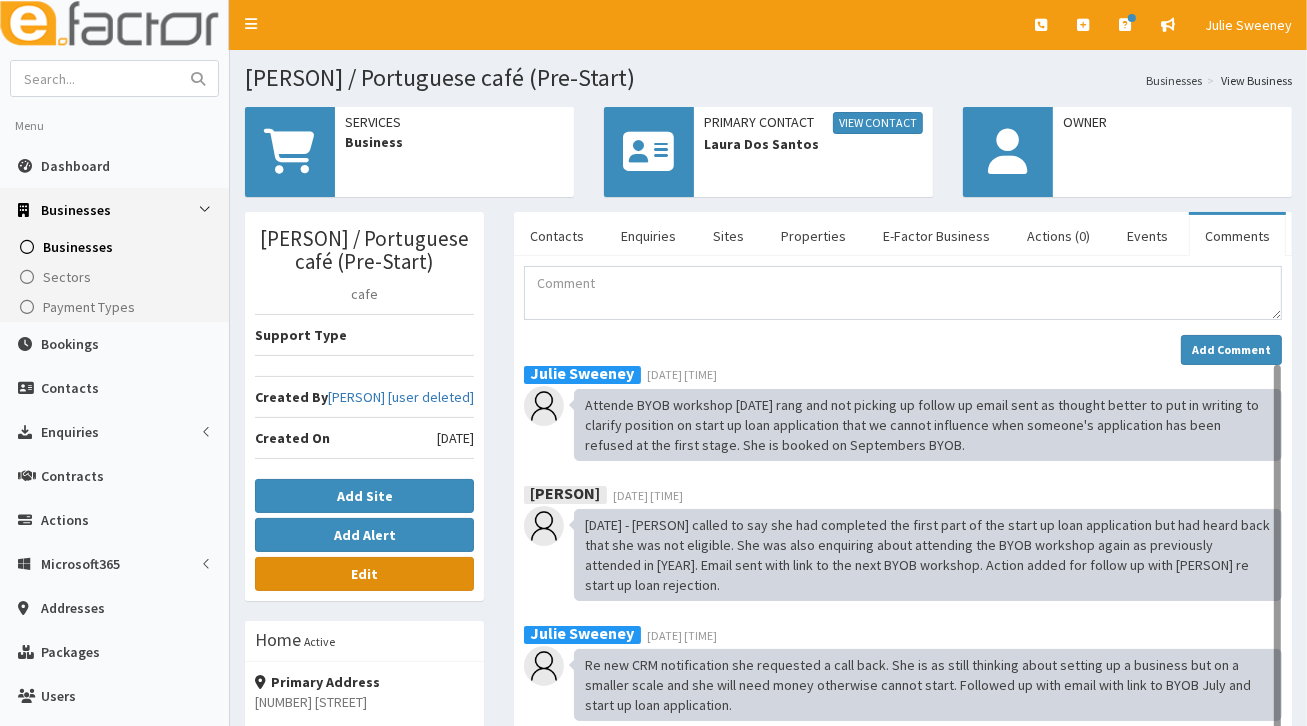 click on "Edit" at bounding box center (364, 574) 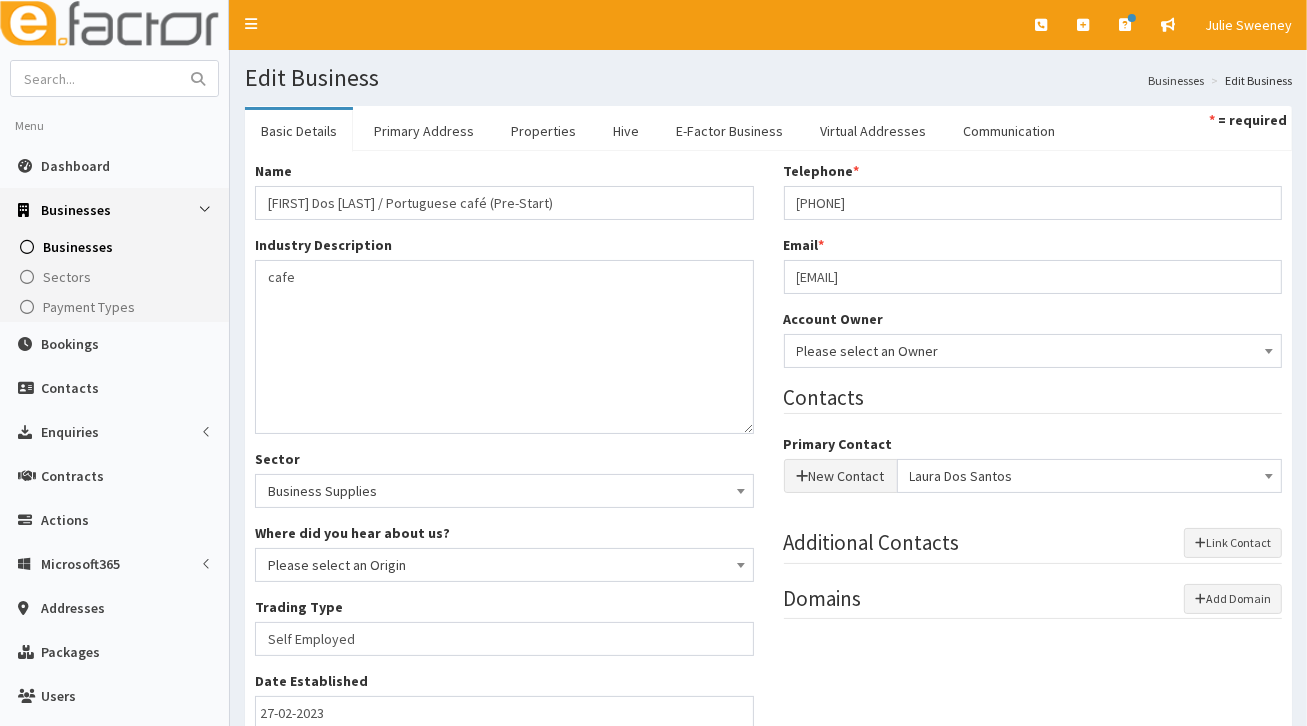 scroll, scrollTop: 0, scrollLeft: 0, axis: both 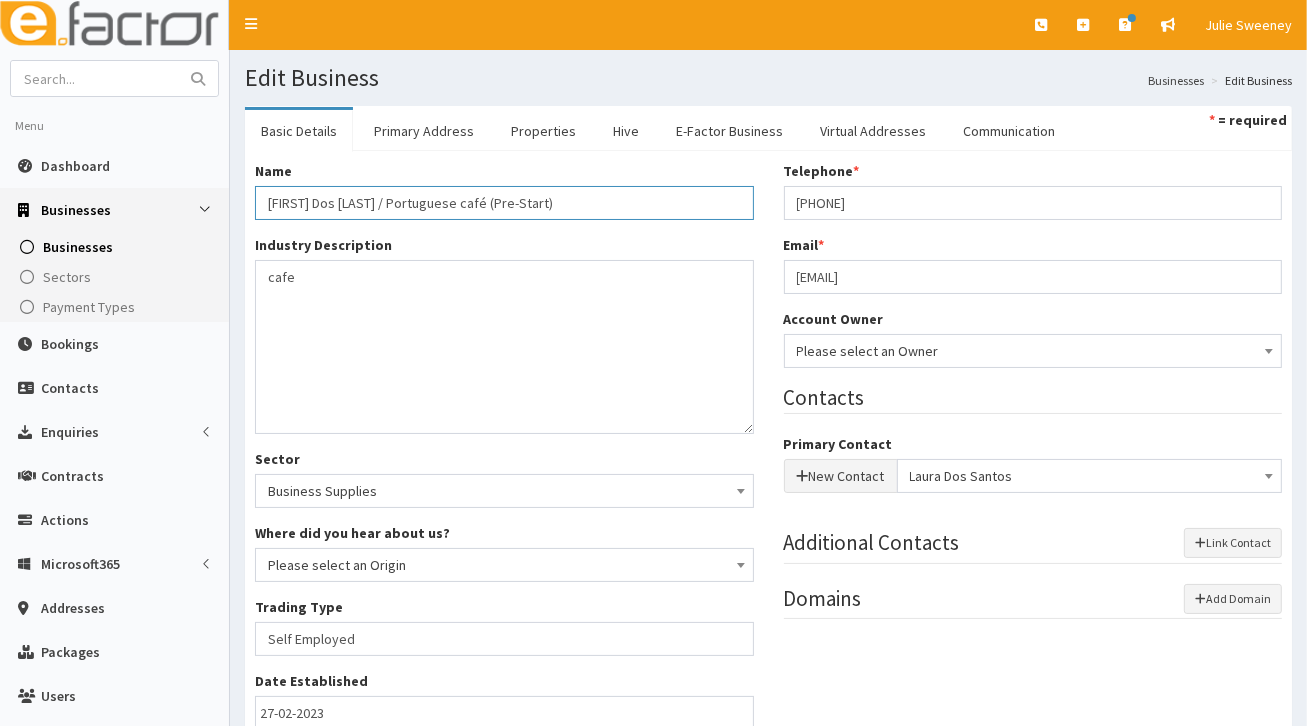 click on "[FIRST] Dos [LAST] / Portuguese café (Pre-Start)" at bounding box center (504, 203) 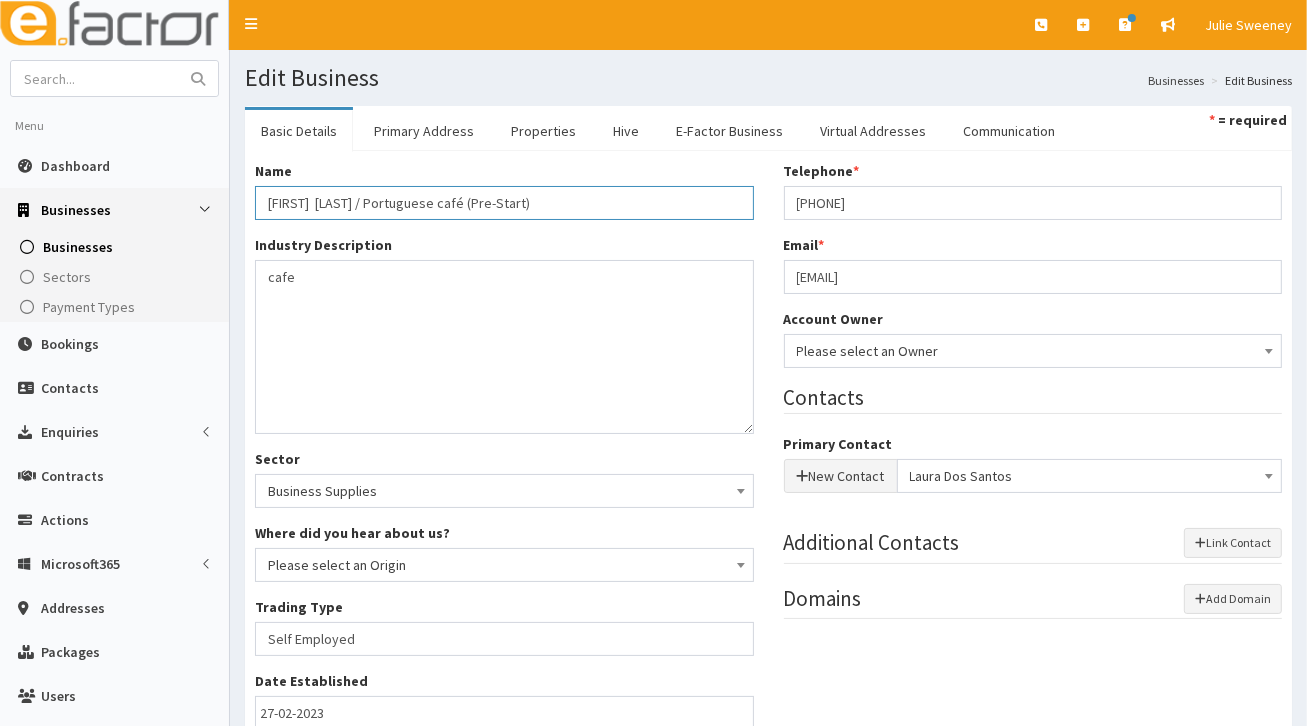 drag, startPoint x: 348, startPoint y: 203, endPoint x: 570, endPoint y: 203, distance: 222 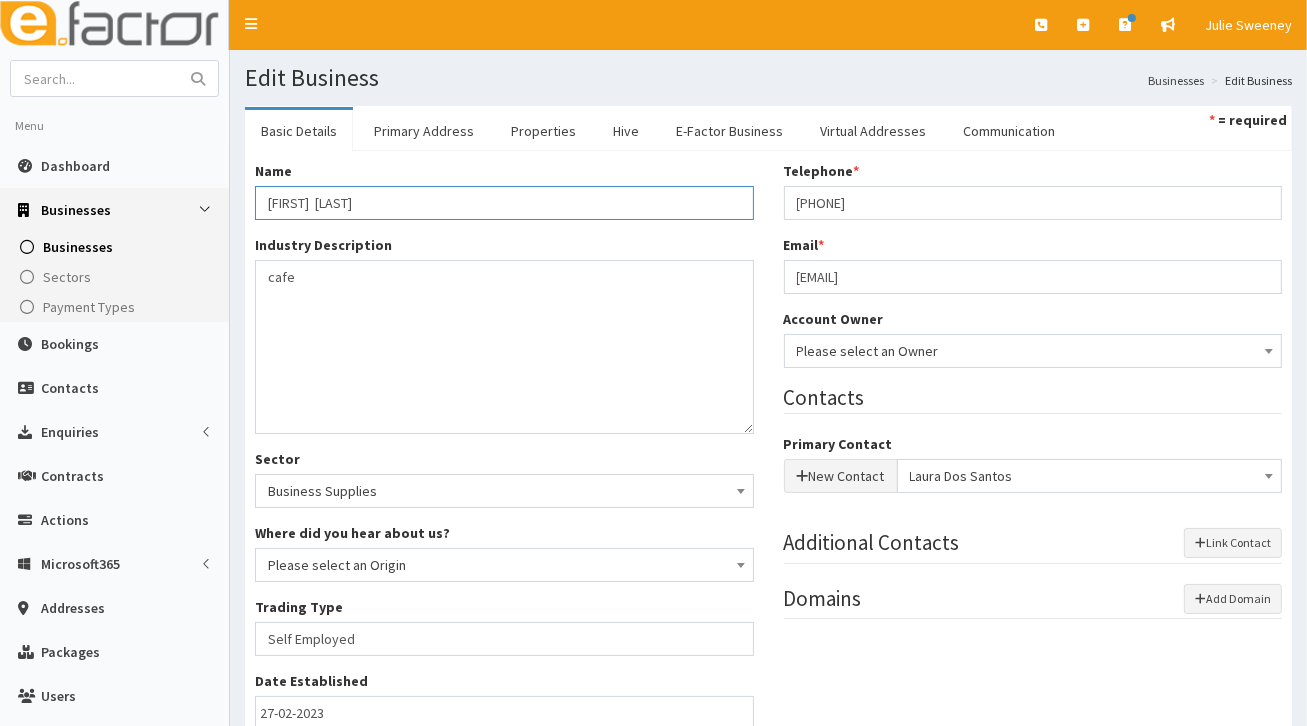 type on "[FIRST]  [LAST]" 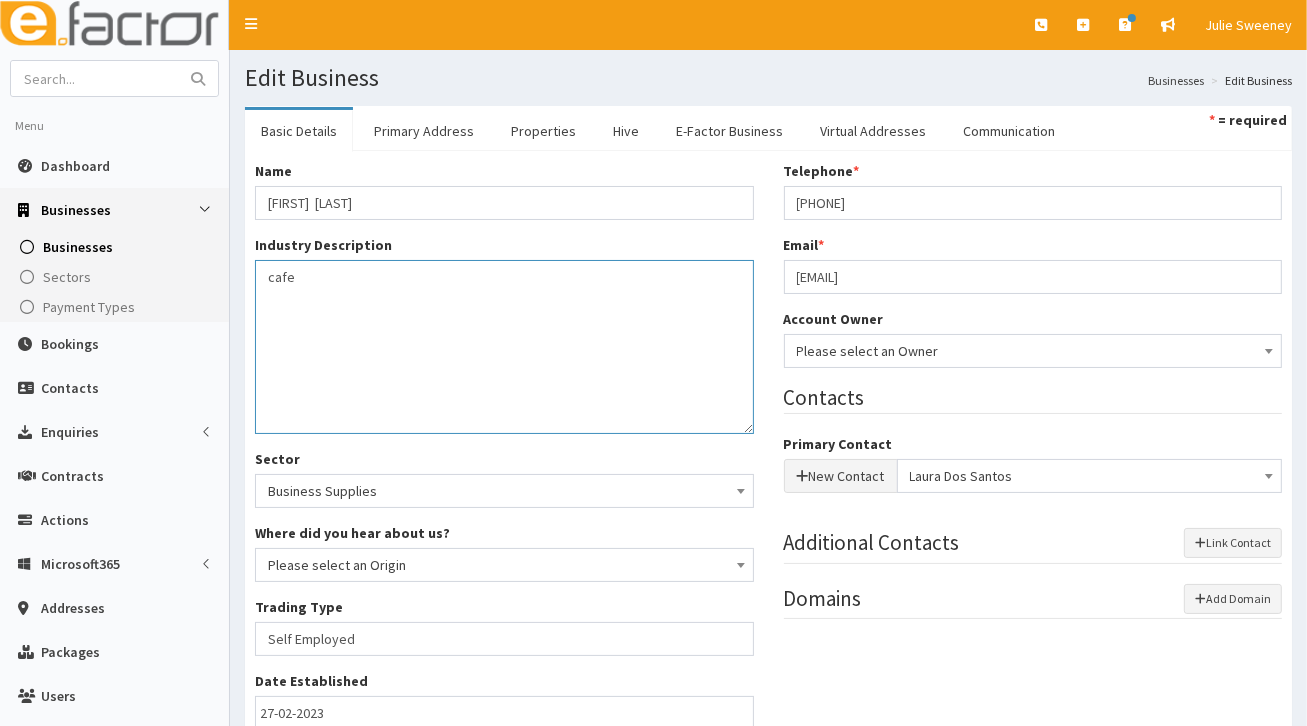 click on "cafe" at bounding box center (504, 347) 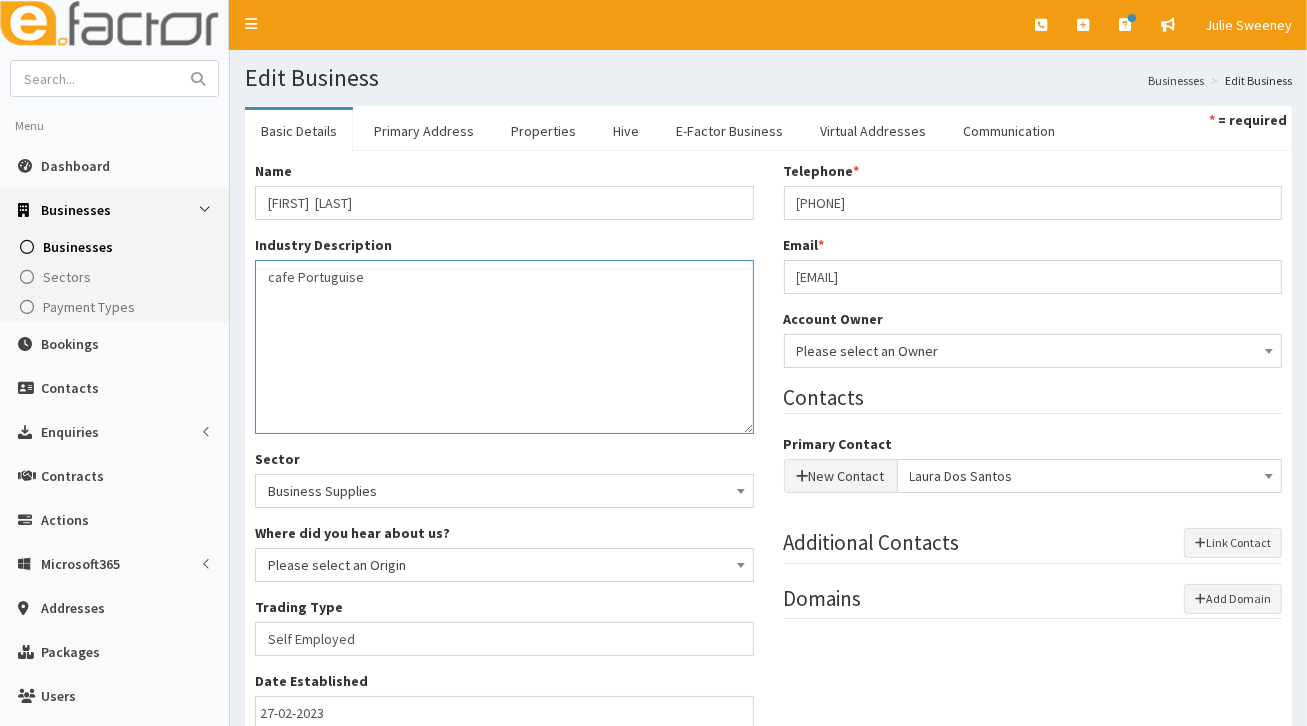 click on "cafe" at bounding box center (504, 347) 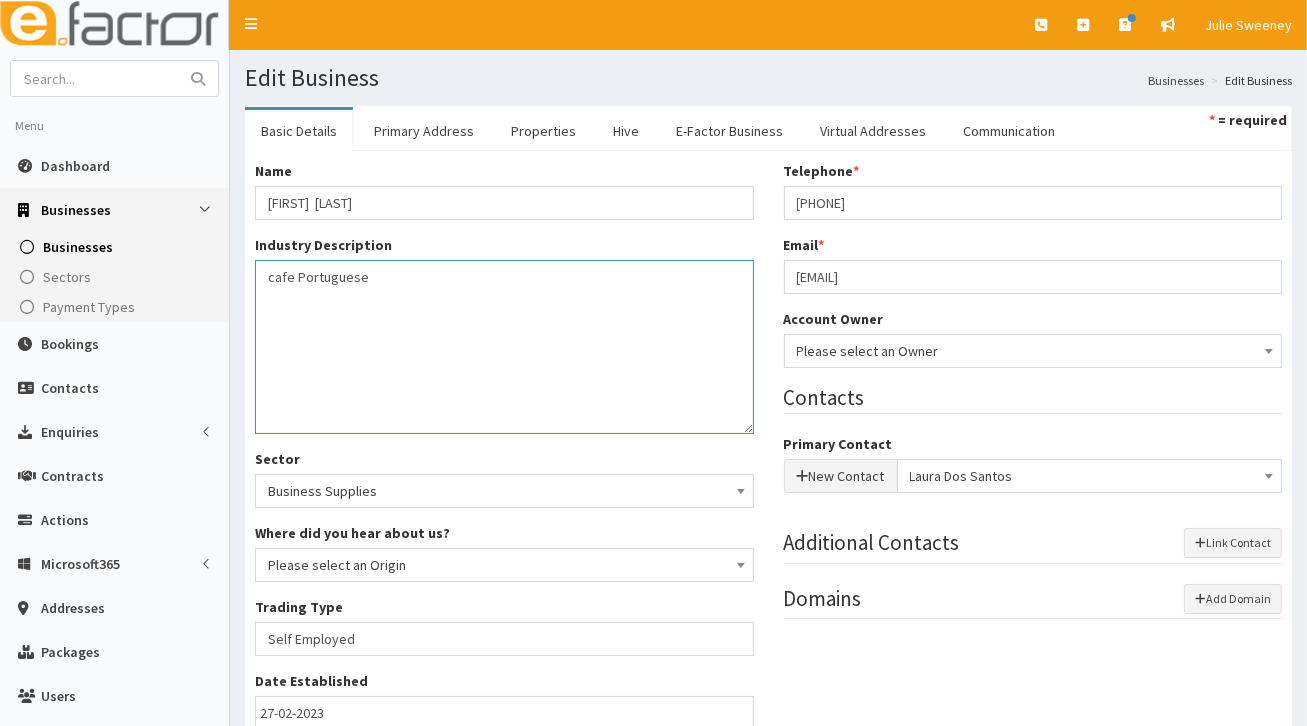 click on "cafe" at bounding box center [504, 347] 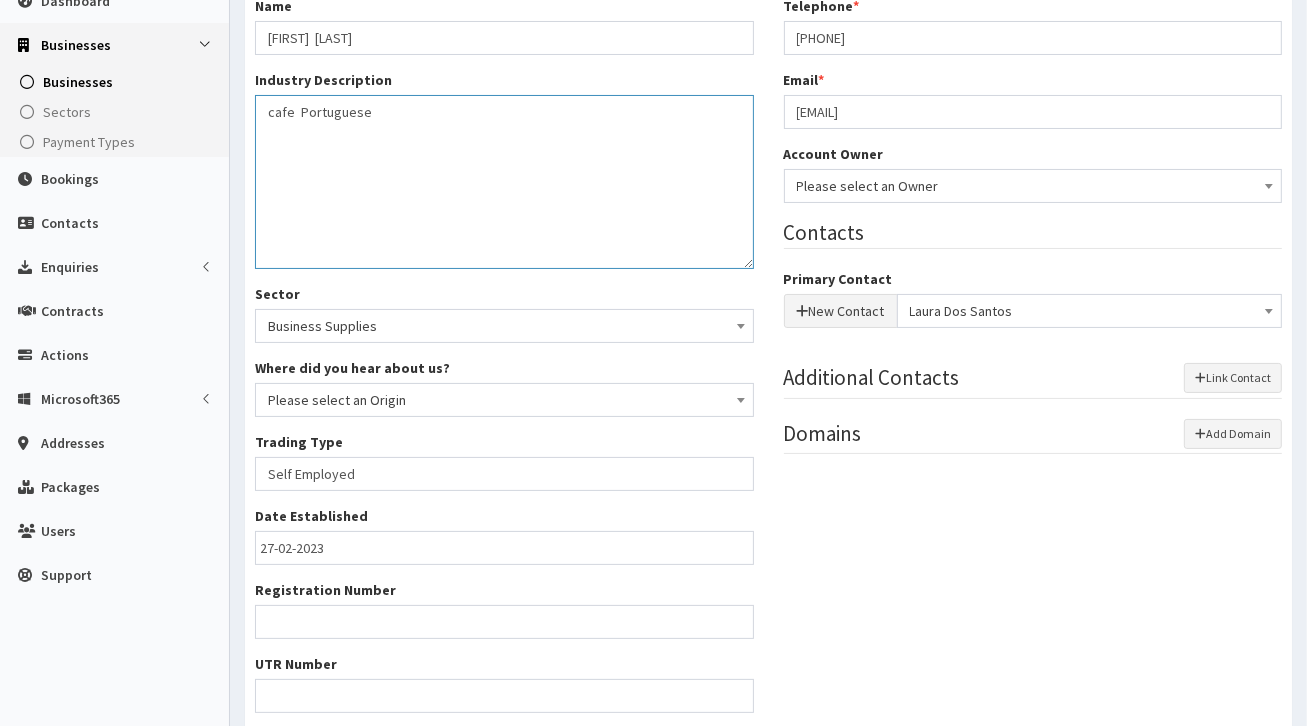 scroll, scrollTop: 200, scrollLeft: 0, axis: vertical 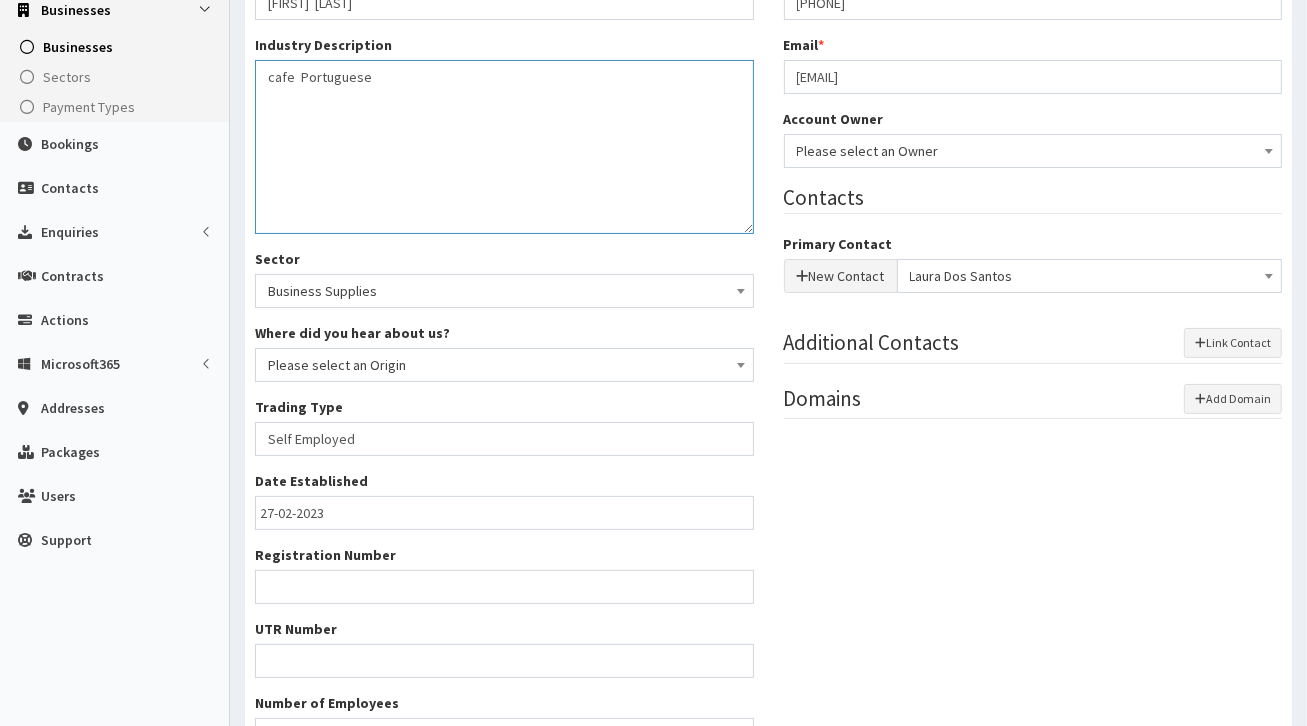 type on "cafe  Portuguese" 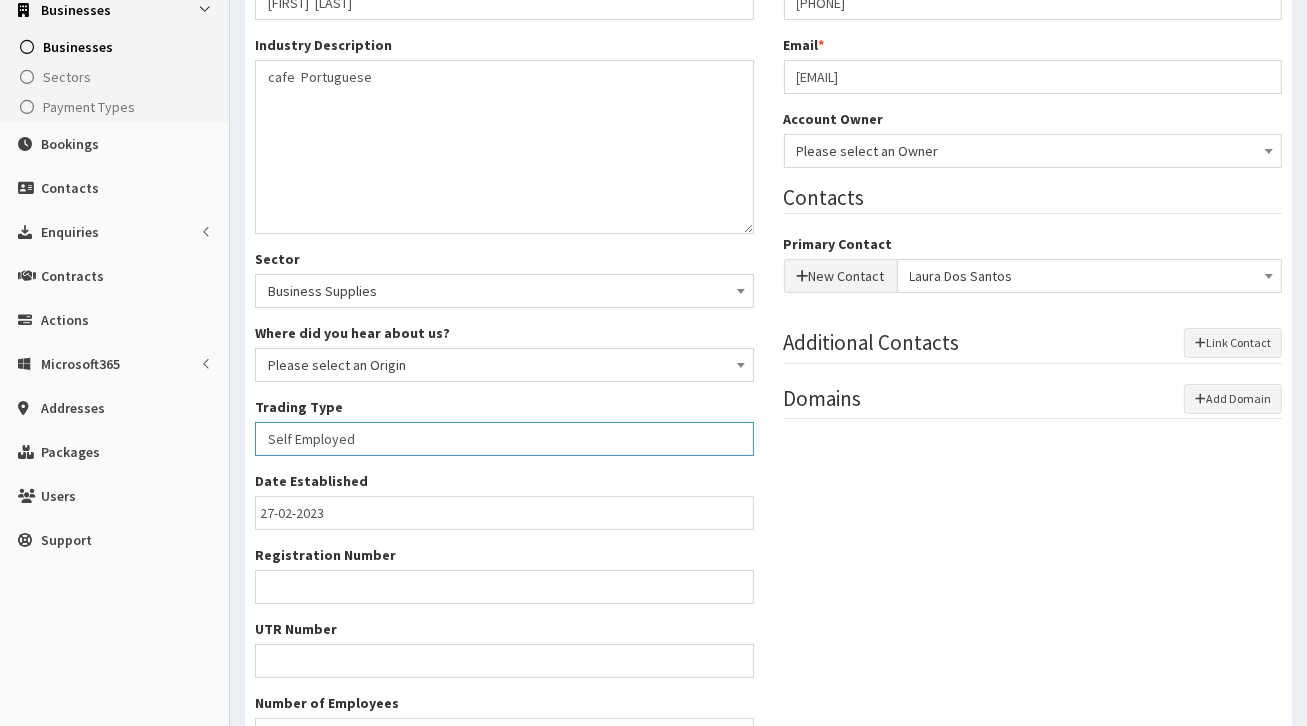 drag, startPoint x: 266, startPoint y: 434, endPoint x: 484, endPoint y: 444, distance: 218.22923 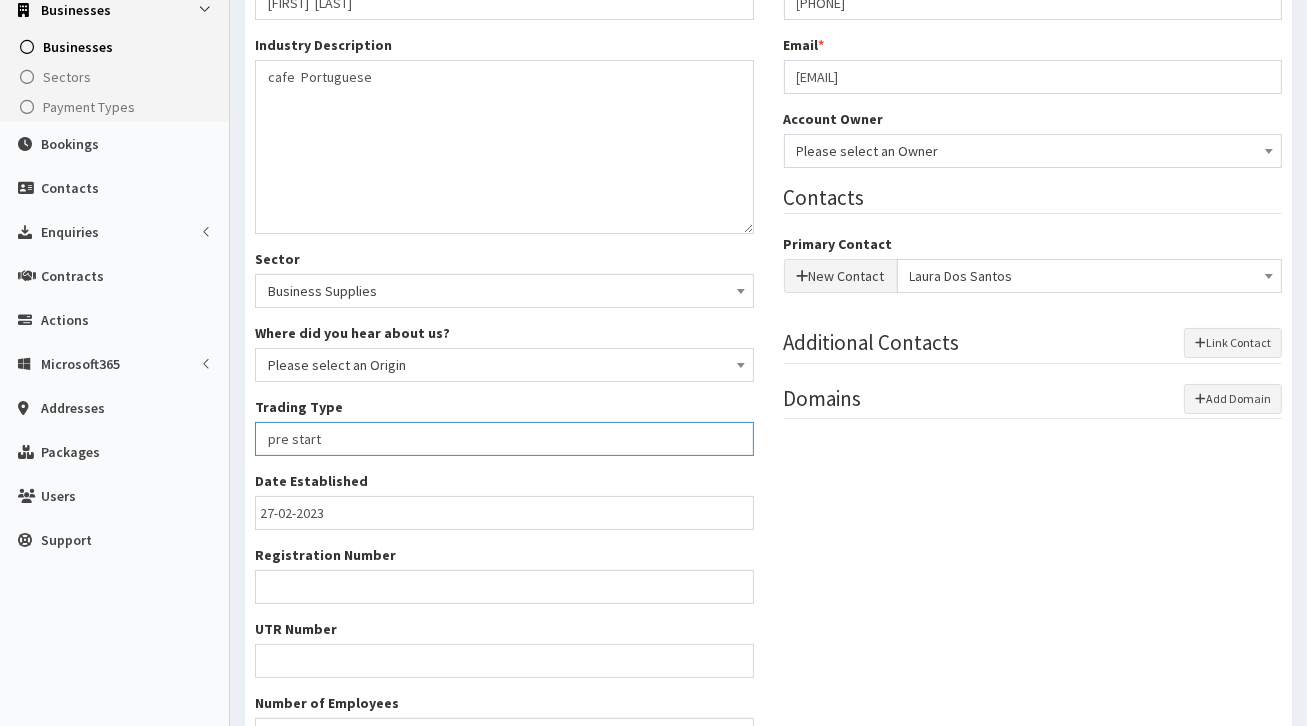 type on "pre start" 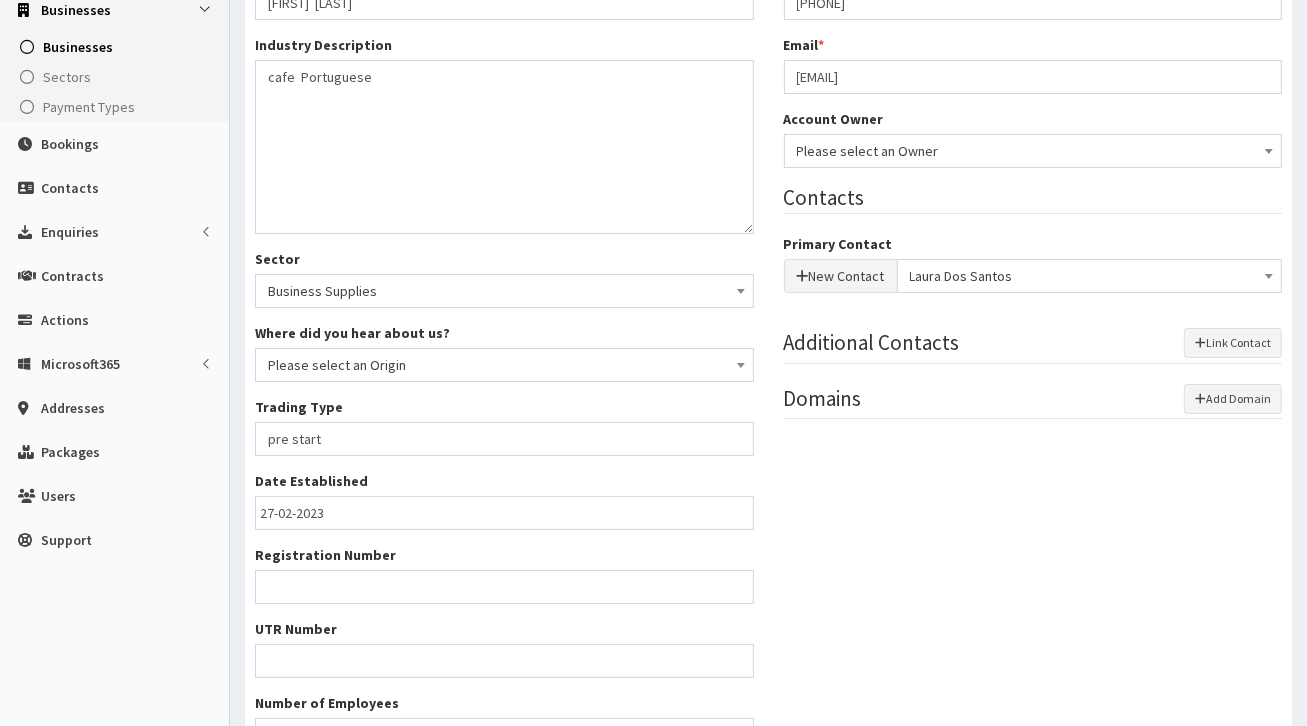 click on "Name  *
Laura  Santos
Industry Description  *
cafe
Sector
Business Supplies
Charity
Construction/Trade
Doctors
Energy
Engineering
Financial/Insurance
Food &amp; Catering
Health, Care, Beauty &amp; Fitness
Leagl
Manufacturing
PR &amp; Marketing and Media Professional Services Other" at bounding box center [768, 364] 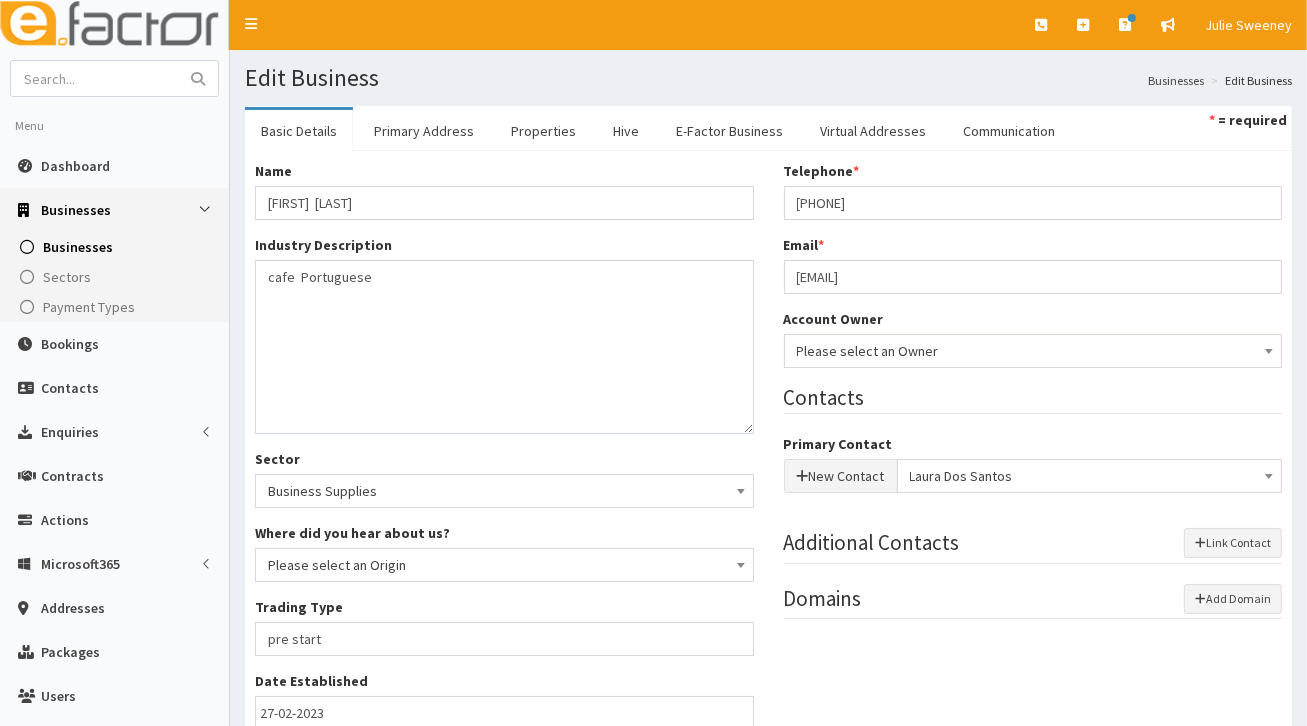 scroll, scrollTop: 0, scrollLeft: 0, axis: both 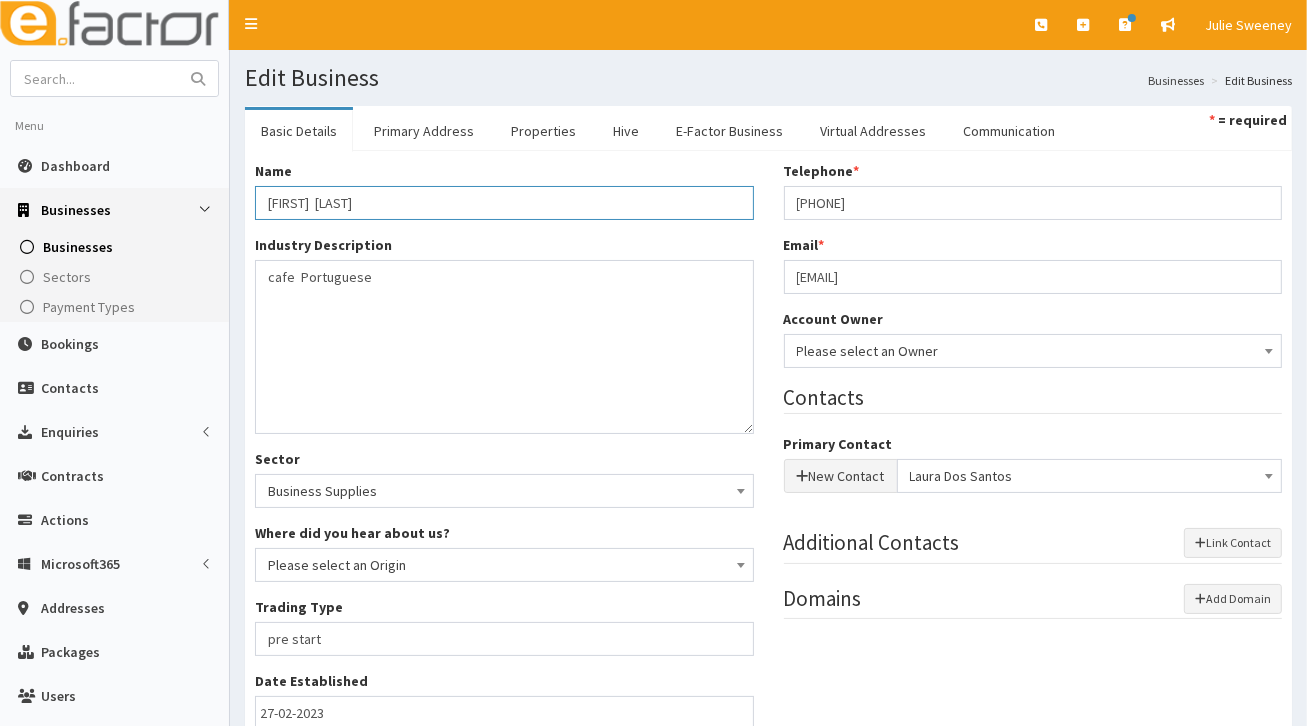 click on "Laura  Santos" at bounding box center (504, 203) 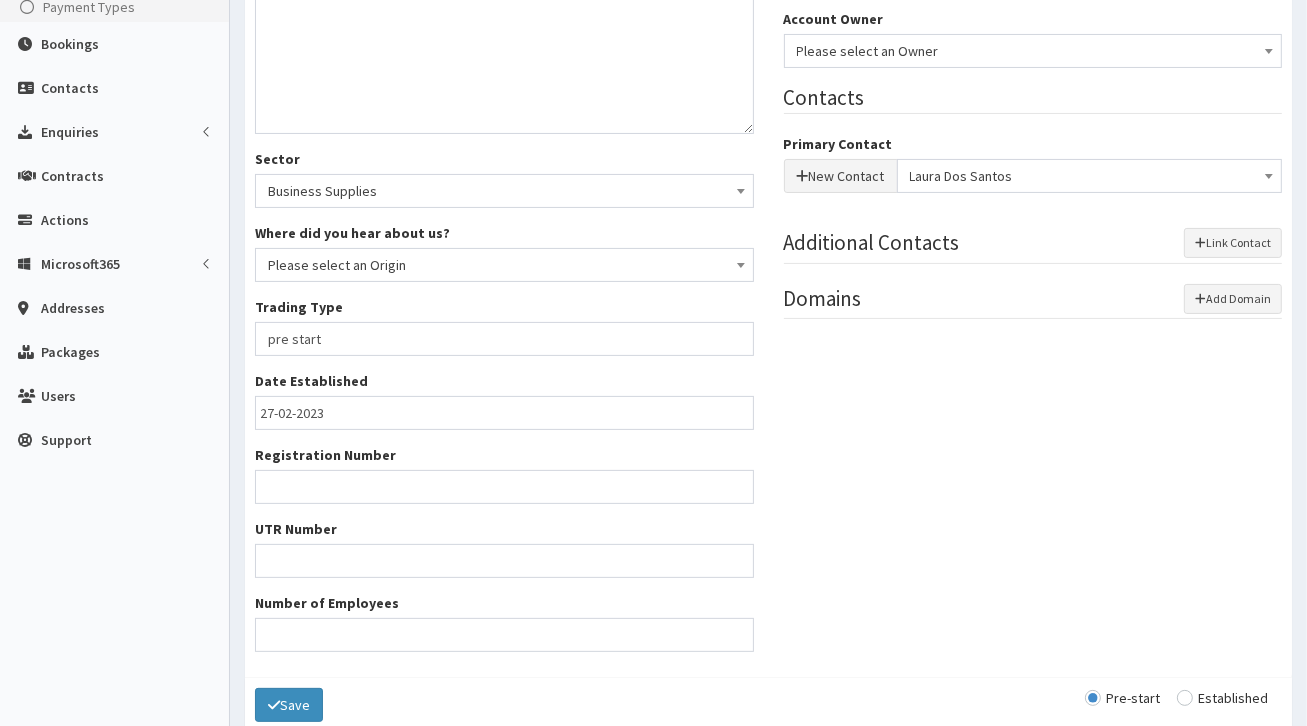 scroll, scrollTop: 392, scrollLeft: 0, axis: vertical 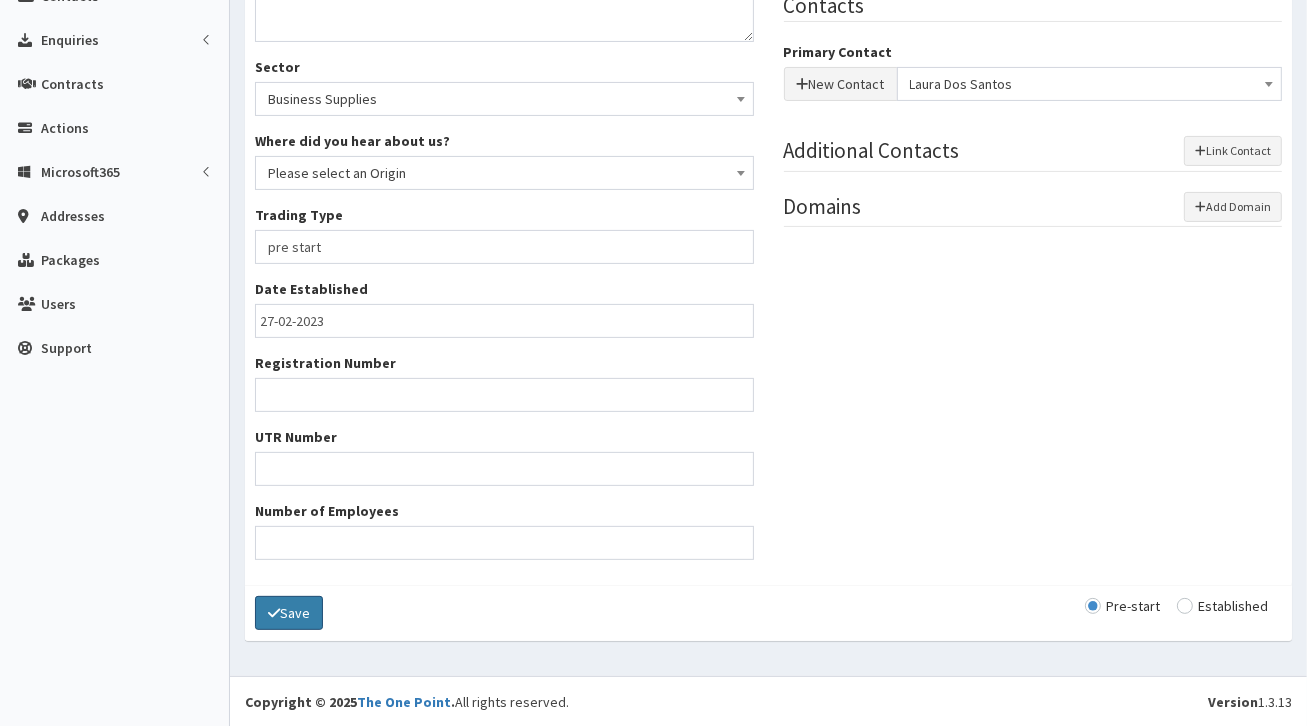 type on "Laura  Santos pre-start" 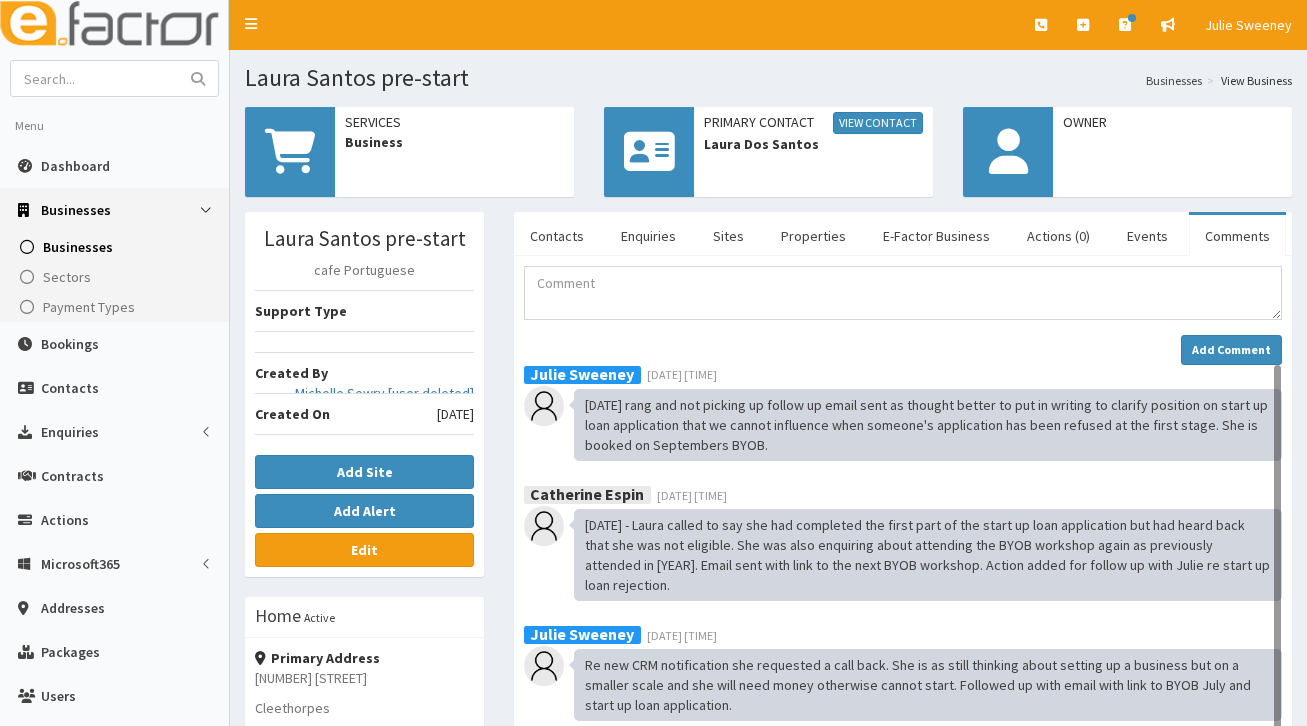 scroll, scrollTop: 0, scrollLeft: 0, axis: both 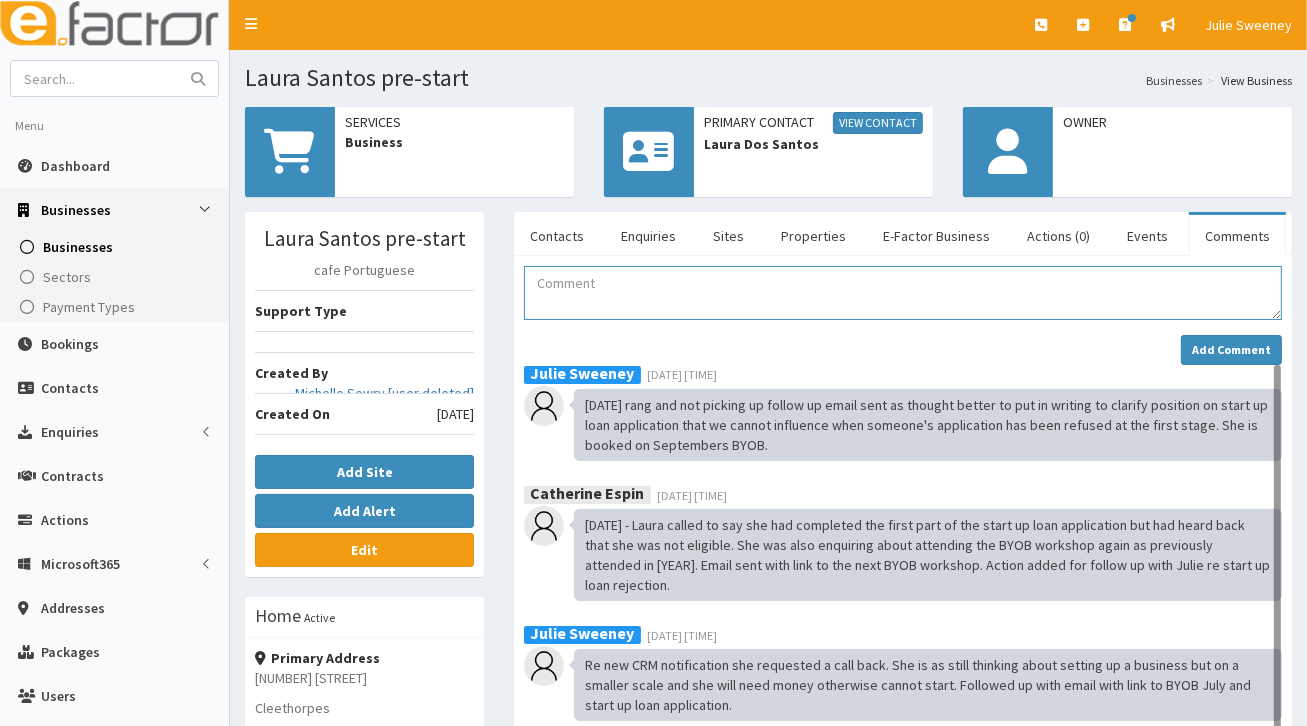 click at bounding box center [903, 293] 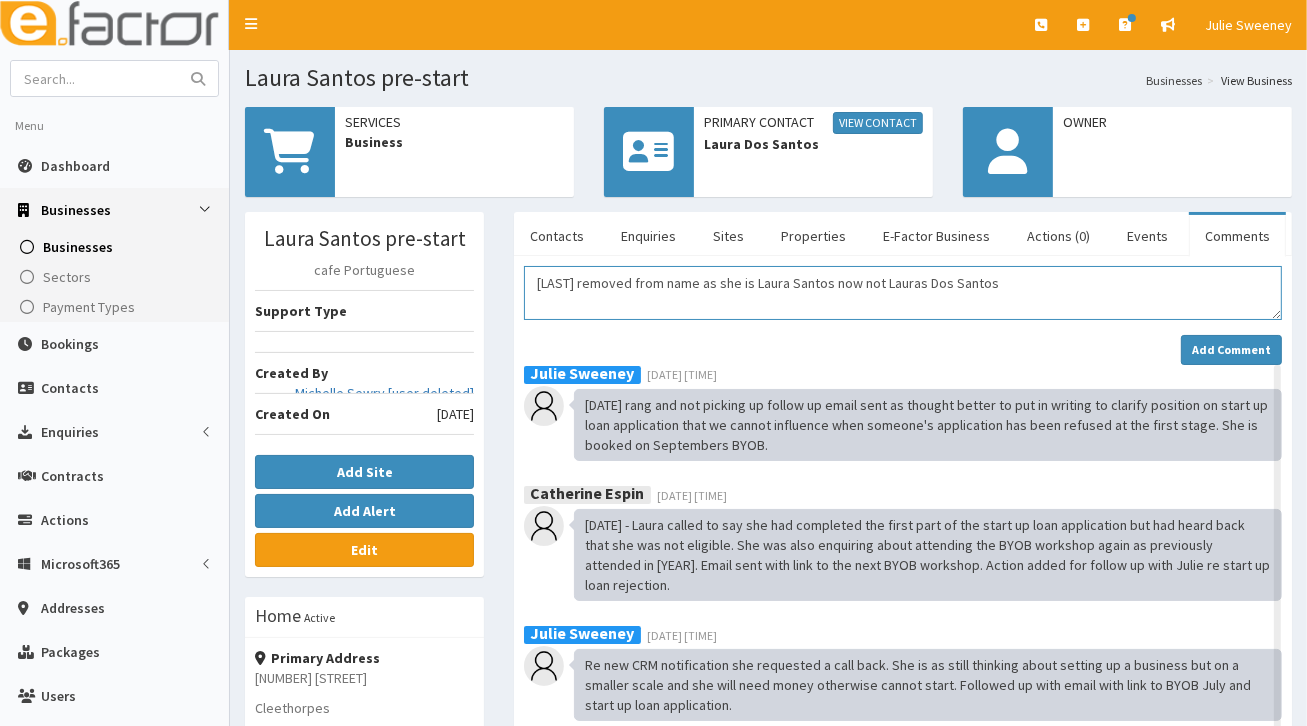 click on "Dos removed from name as she is Laura Santos now not Lauras Dos Santos" at bounding box center [903, 293] 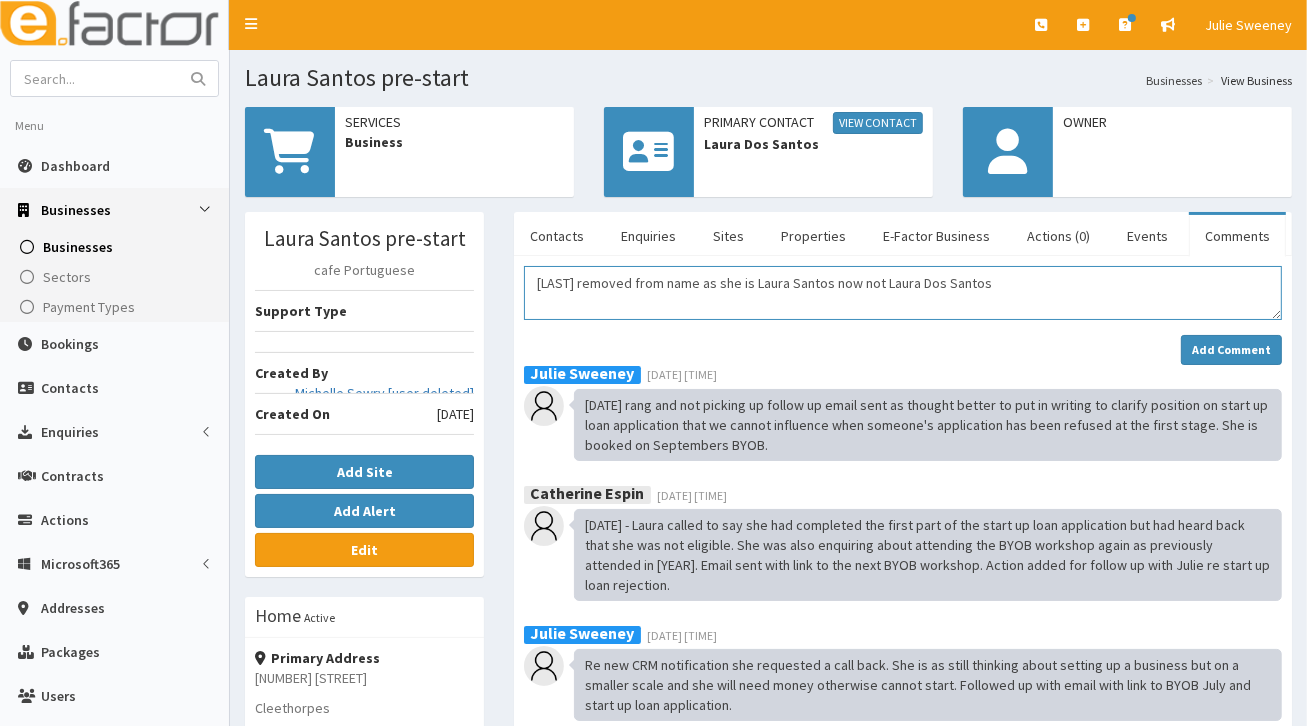 click on "Dos removed from name as she is Laura Santos now not Laura Dos Santos" at bounding box center [903, 293] 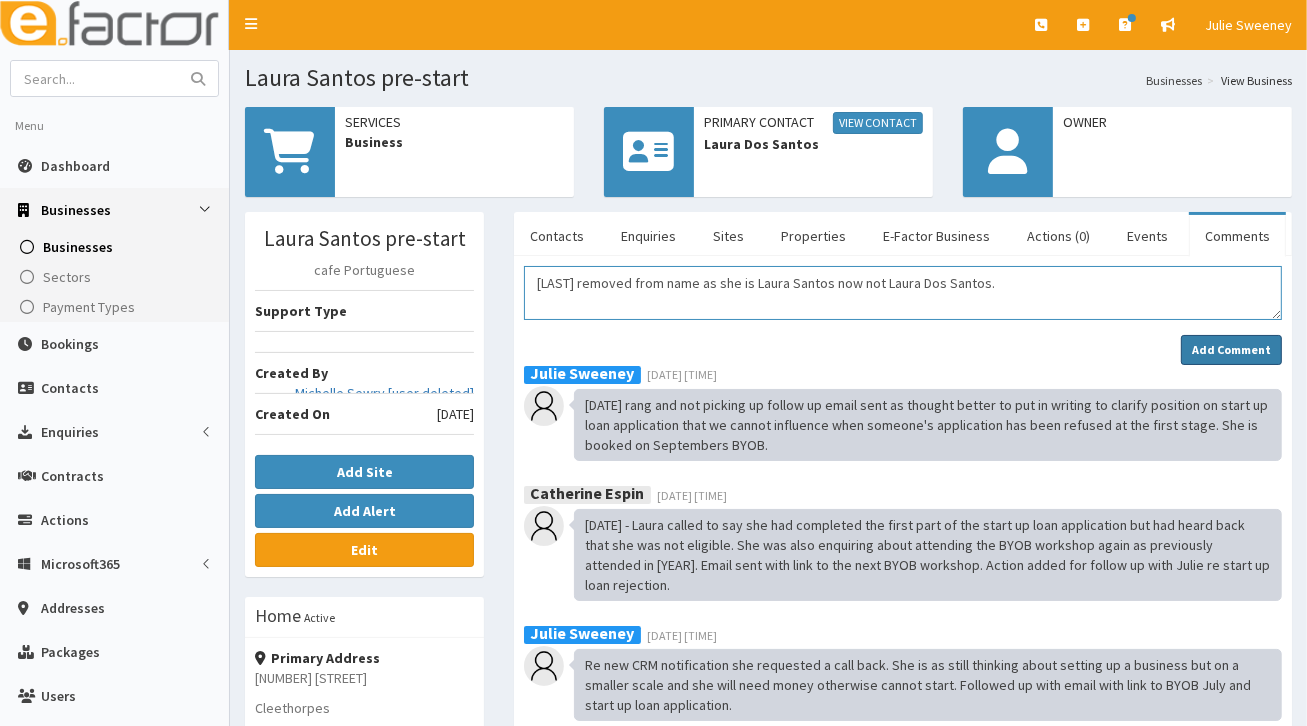 type on "Dos removed from name as she is Laura Santos now not Laura Dos Santos." 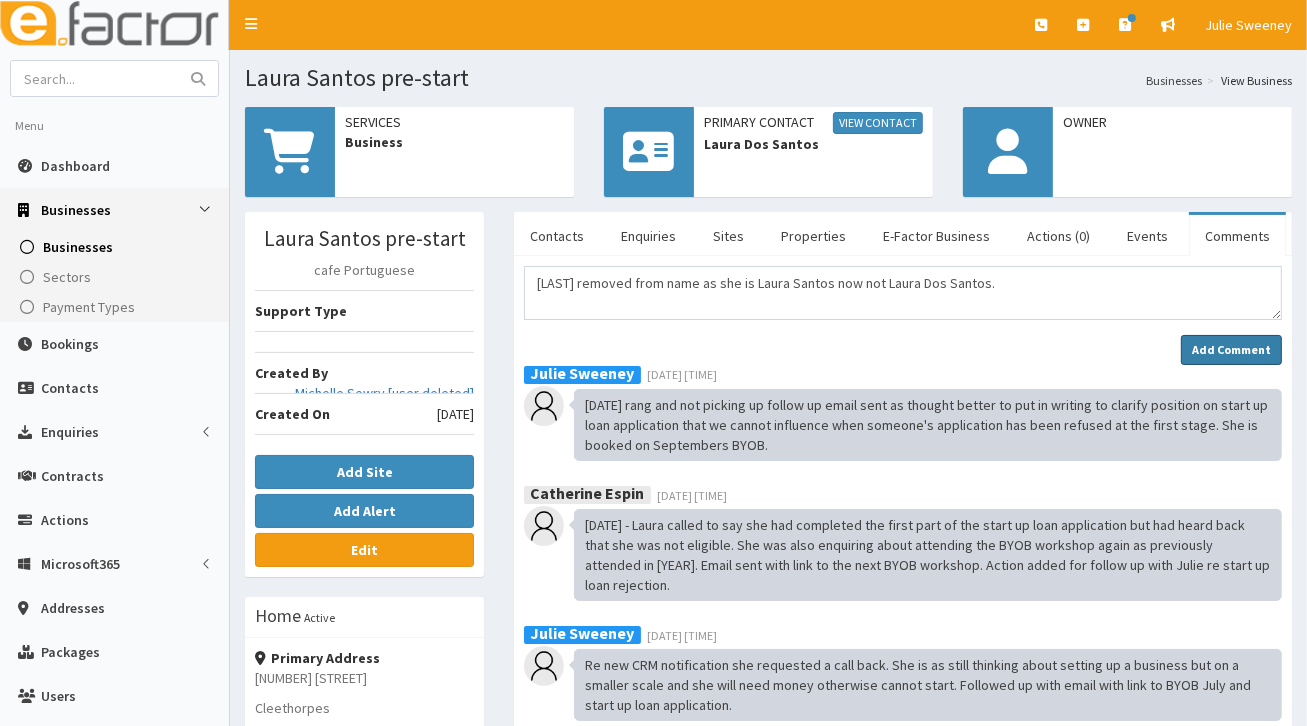 click on "Add Comment" at bounding box center (1231, 349) 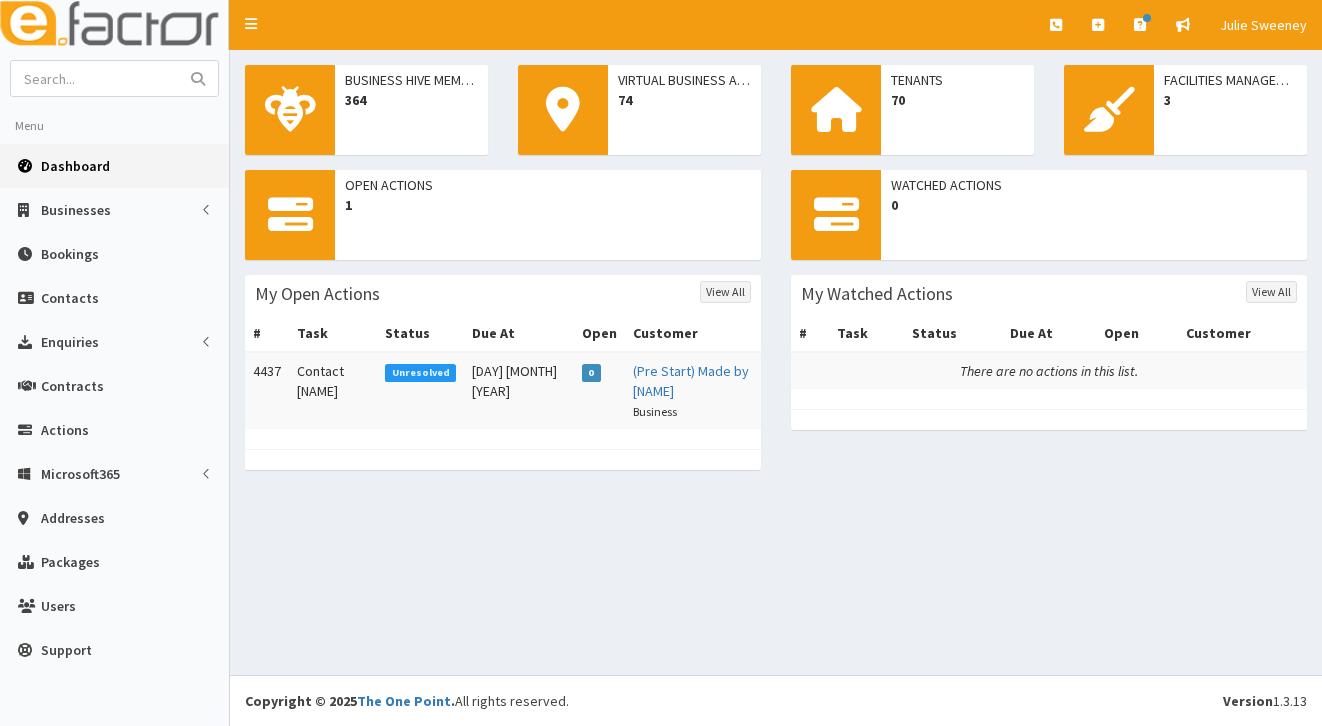 scroll, scrollTop: 0, scrollLeft: 0, axis: both 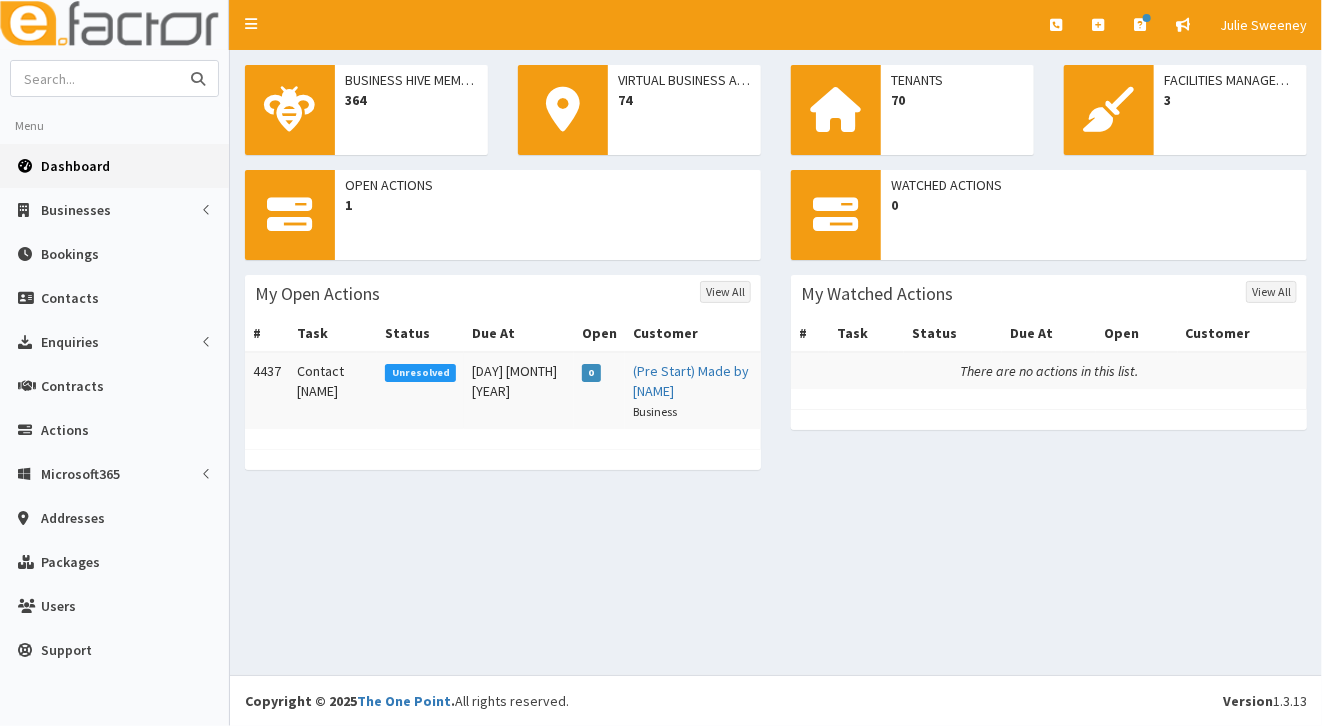 click at bounding box center (95, 78) 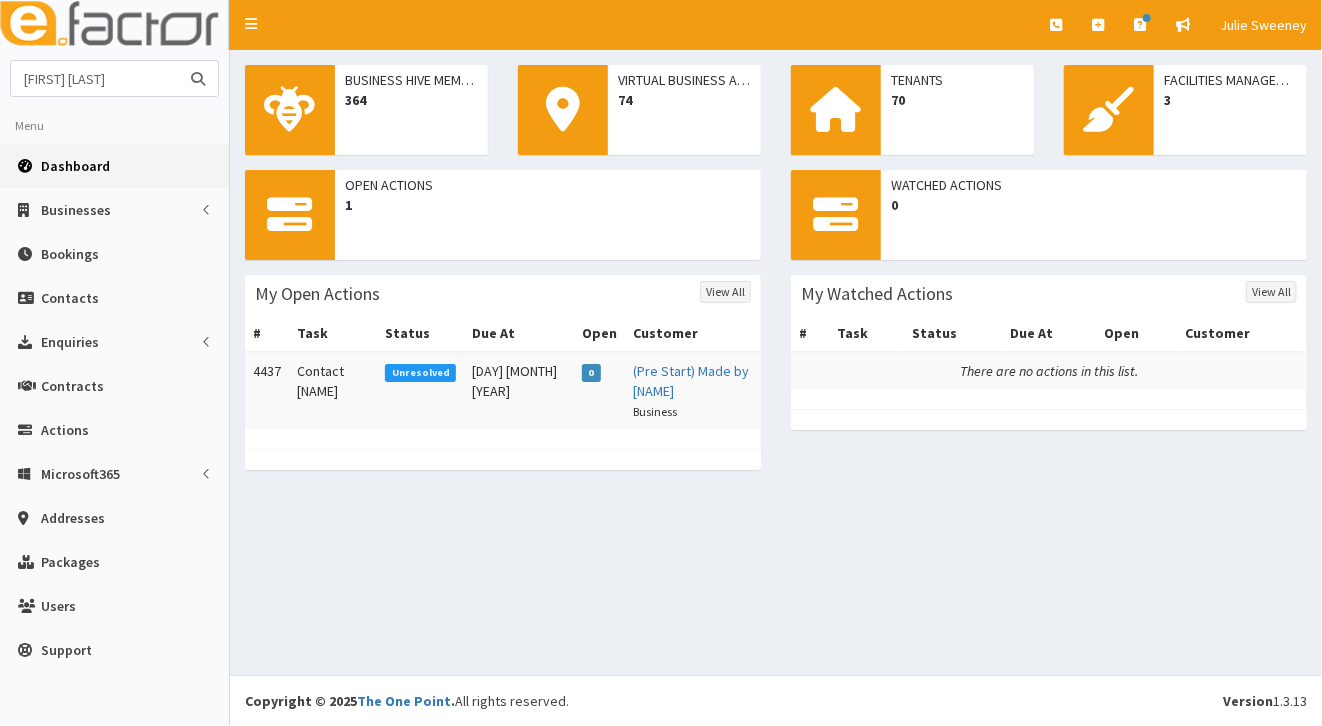 type on "[FIRST] [LAST]" 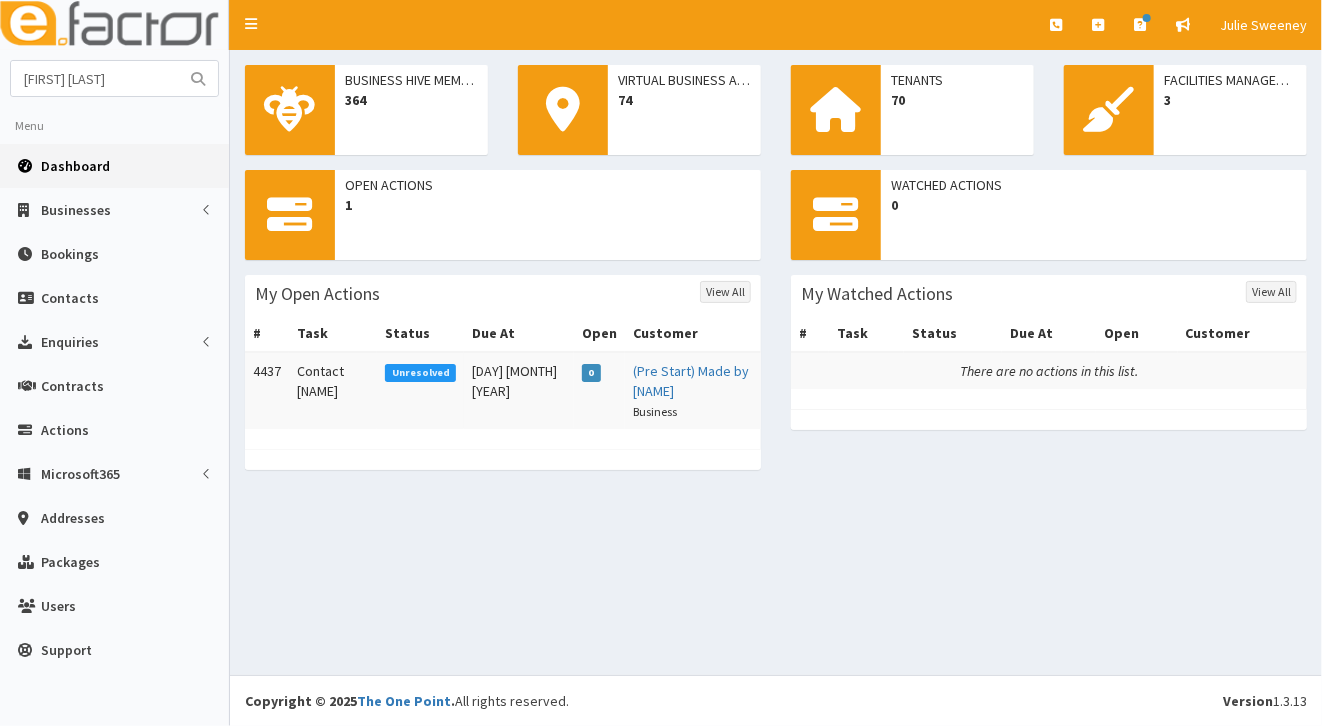 click at bounding box center [198, 79] 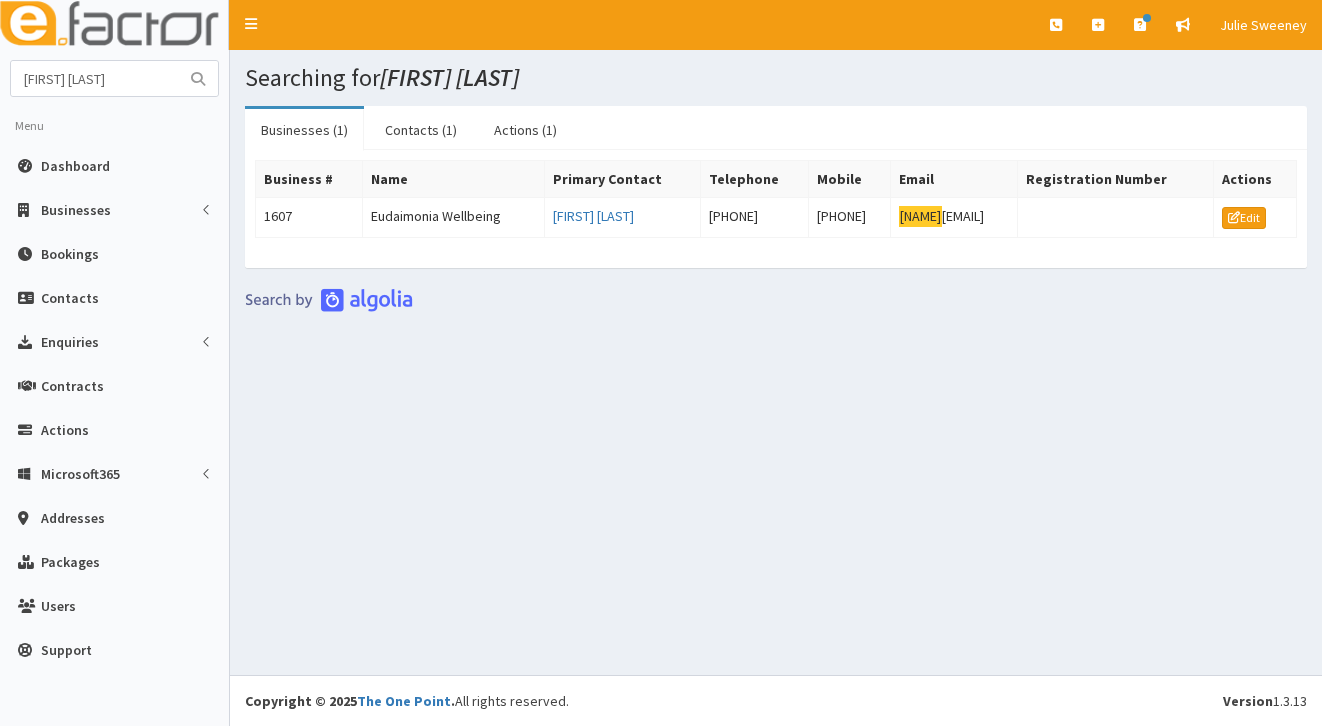 scroll, scrollTop: 0, scrollLeft: 0, axis: both 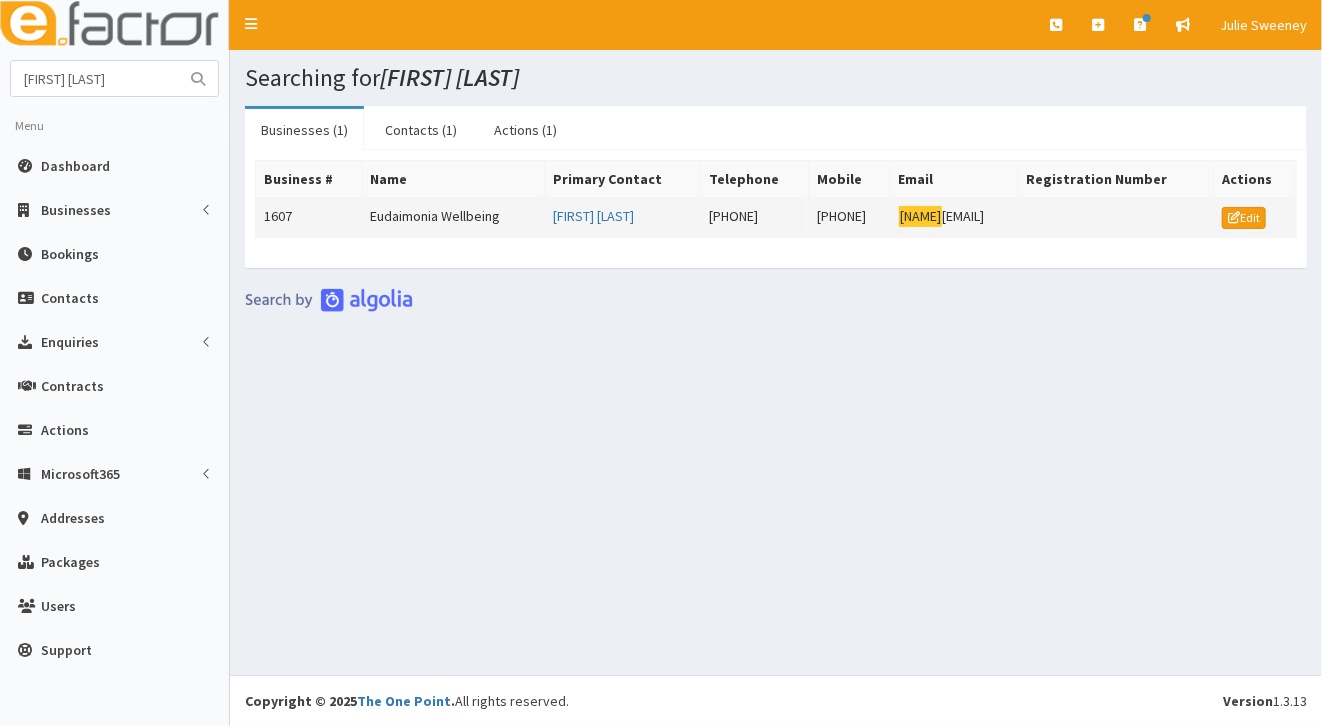 click on "Eudaimonia Wellbeing" at bounding box center (453, 218) 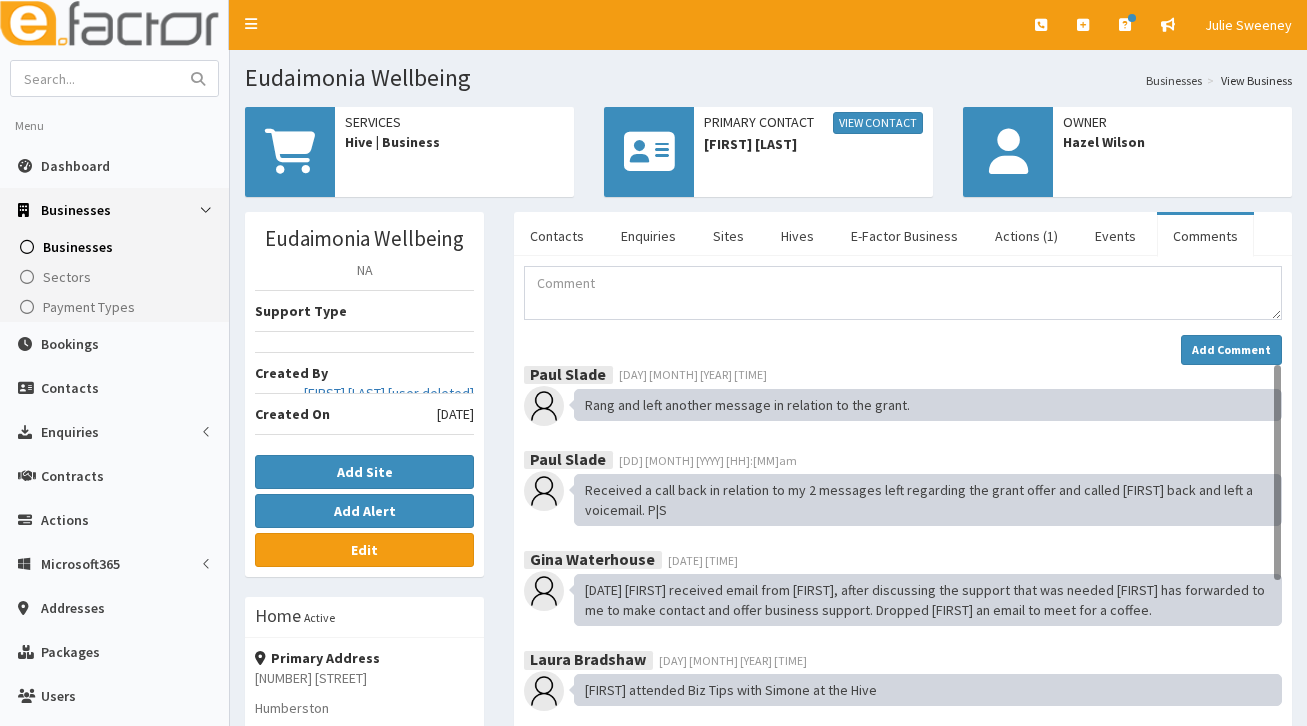 scroll, scrollTop: 0, scrollLeft: 0, axis: both 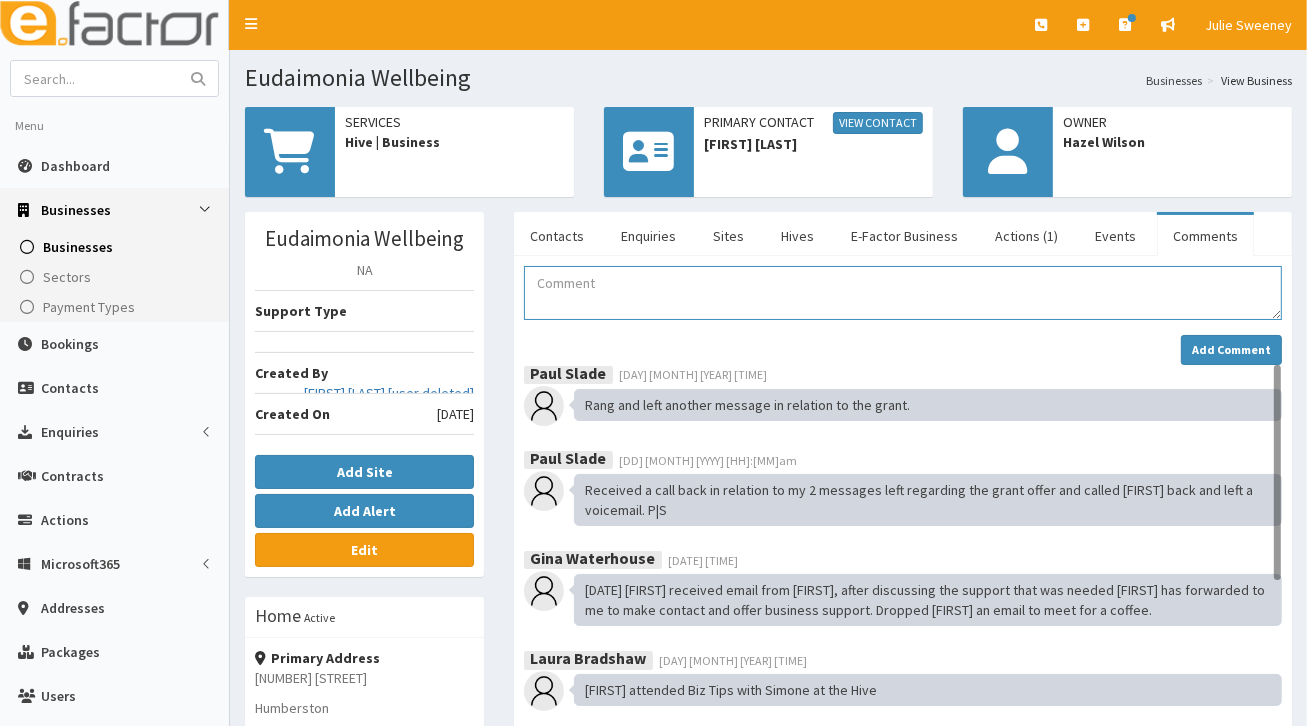 click at bounding box center (903, 293) 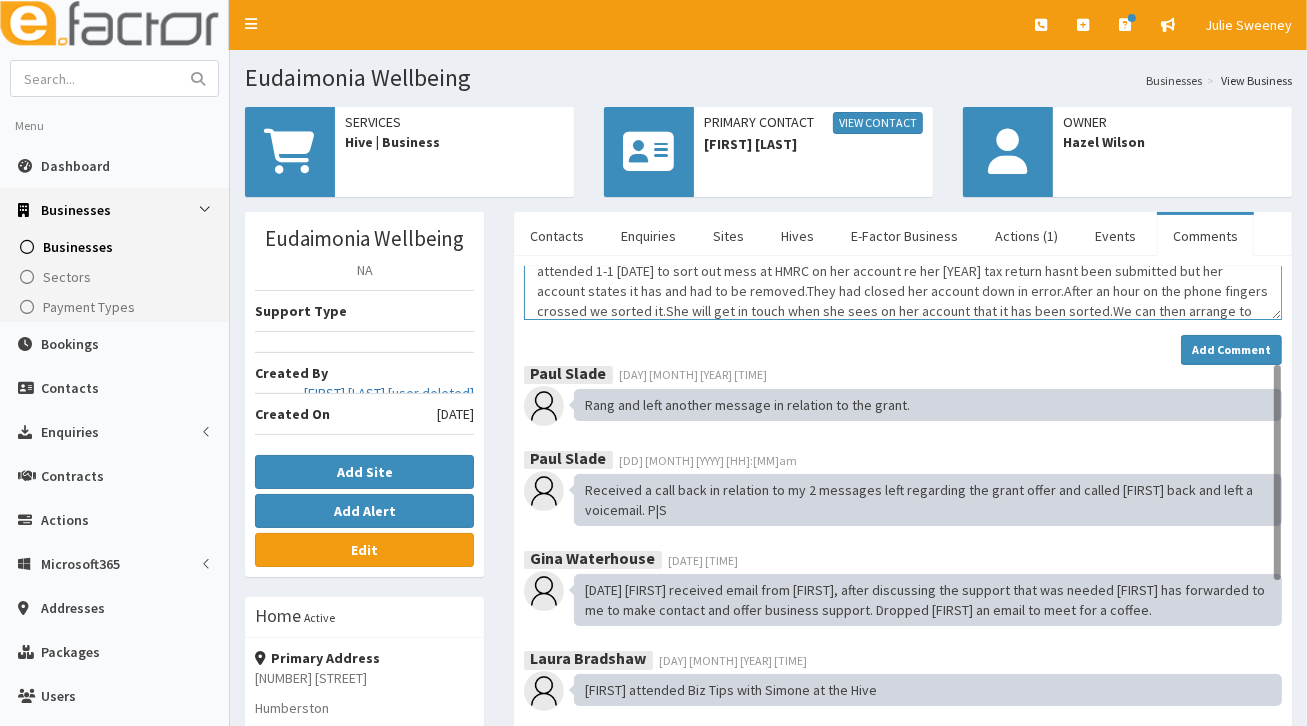 scroll, scrollTop: 32, scrollLeft: 0, axis: vertical 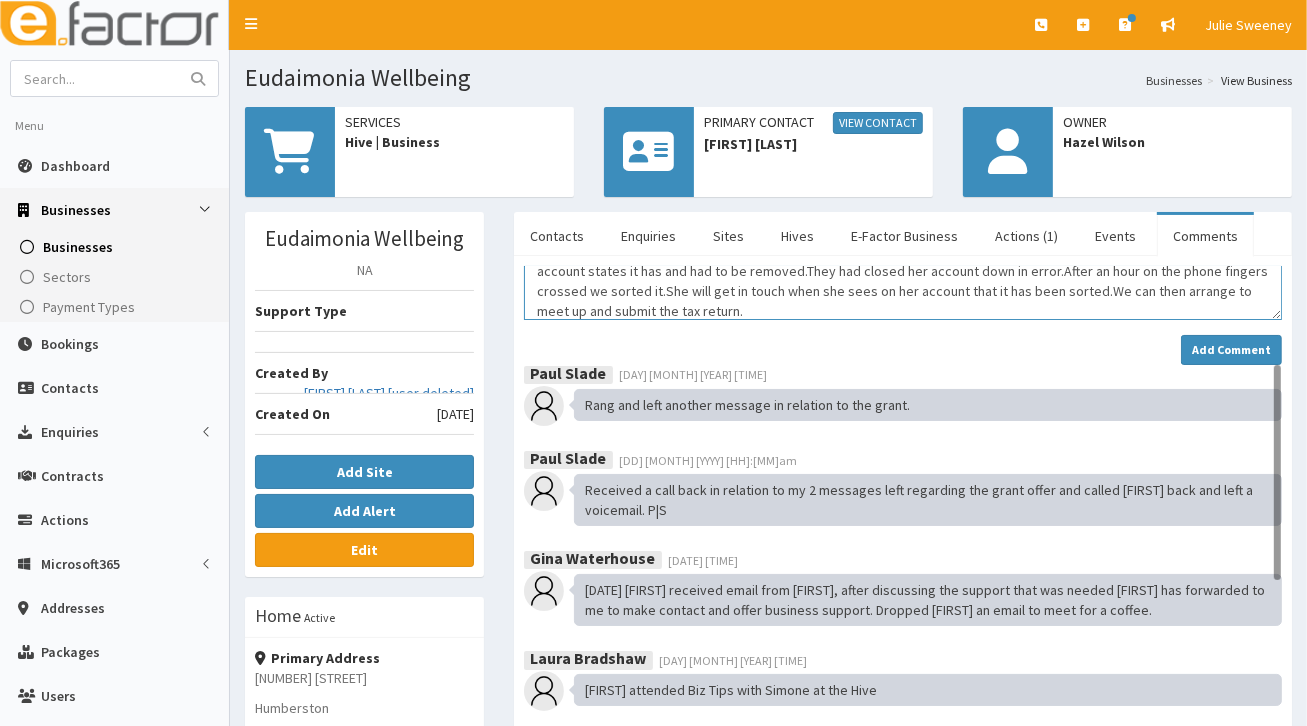 click on "attended 1-1 [DATE] to sort out mess at HMRC on her account re her 24/25 tax return hasnt been submitted but her account states it has and had to be removed.They had closed her account down in error.After an hour on the phone fingers crossed we sorted it.She will get in touch when she sees on her account that it has been sorted.We can then arrange to meet up and submit the tax return." at bounding box center [903, 293] 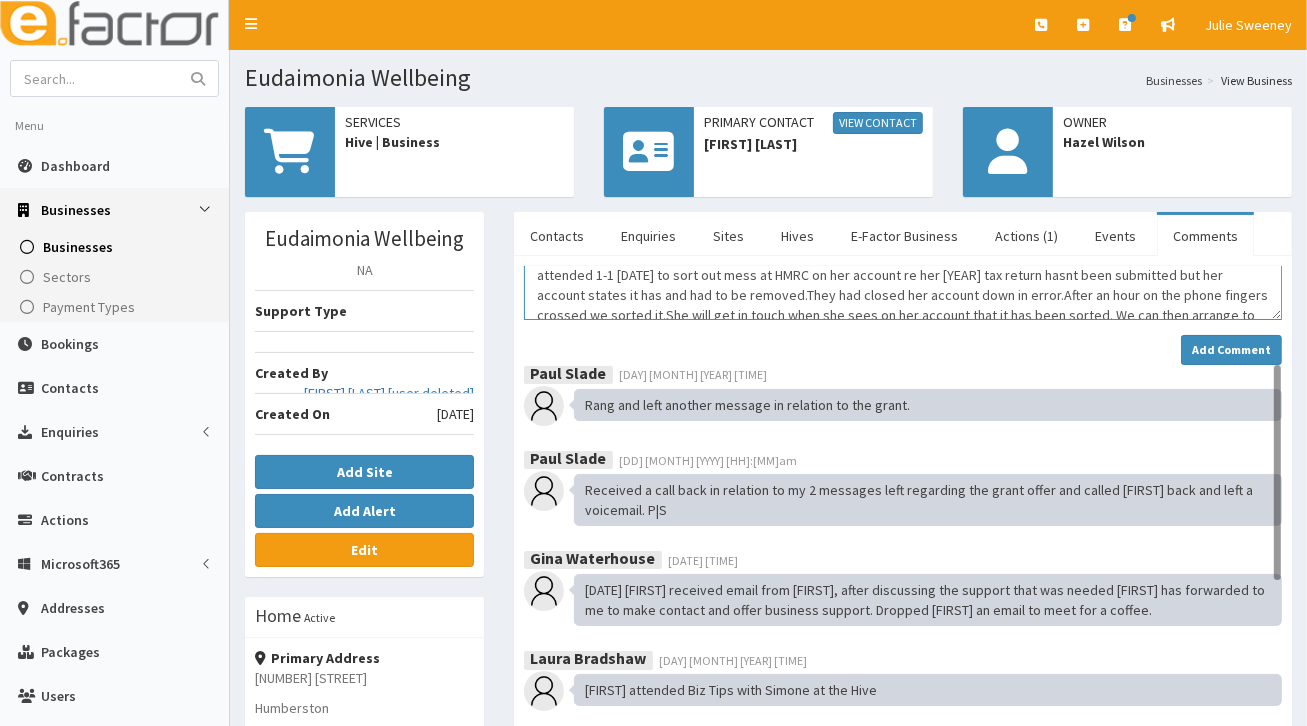 scroll, scrollTop: 0, scrollLeft: 0, axis: both 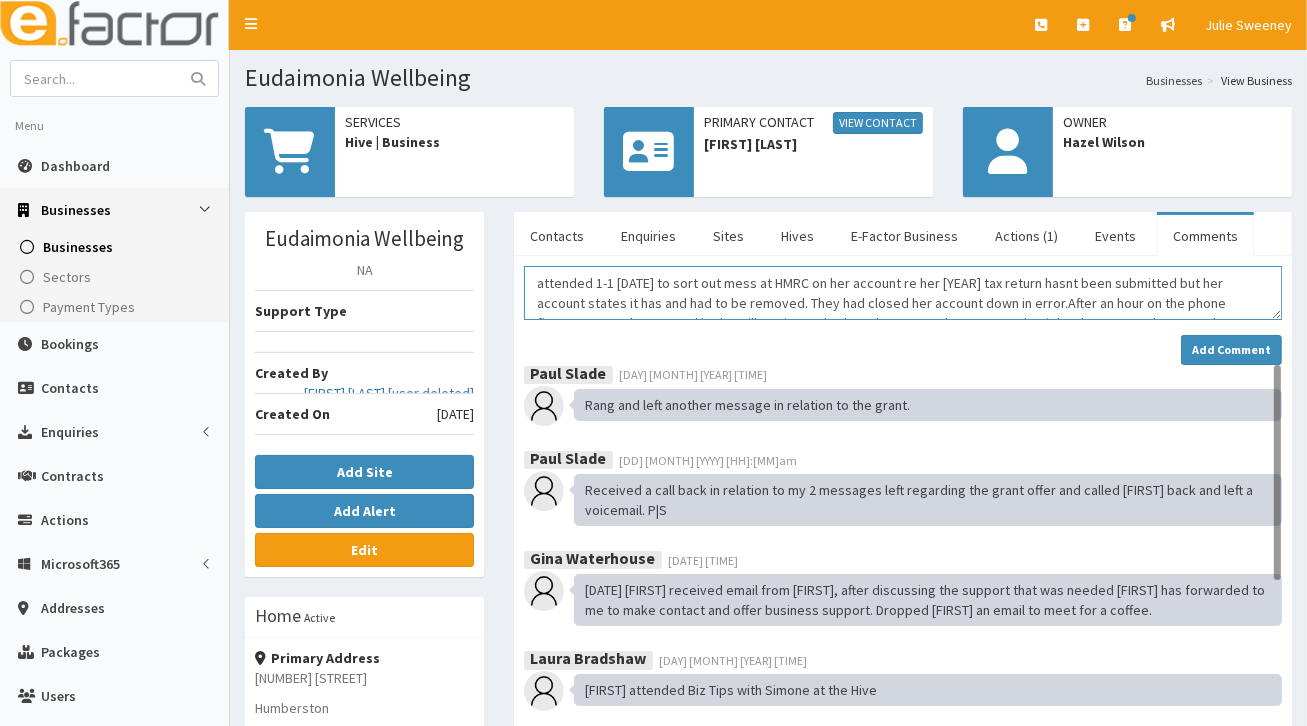 click on "attended 1-1 [DATE] to sort out mess at HMRC on her account re her [YEAR] tax return hasnt been submitted but her account states it has and had to be removed. They had closed her account down in error.After an hour on the phone fingers crossed we sorted it.She will get in touch when she sees on her account that it has been sorted. We can then arrange to meet up and submit the tax return." at bounding box center (903, 293) 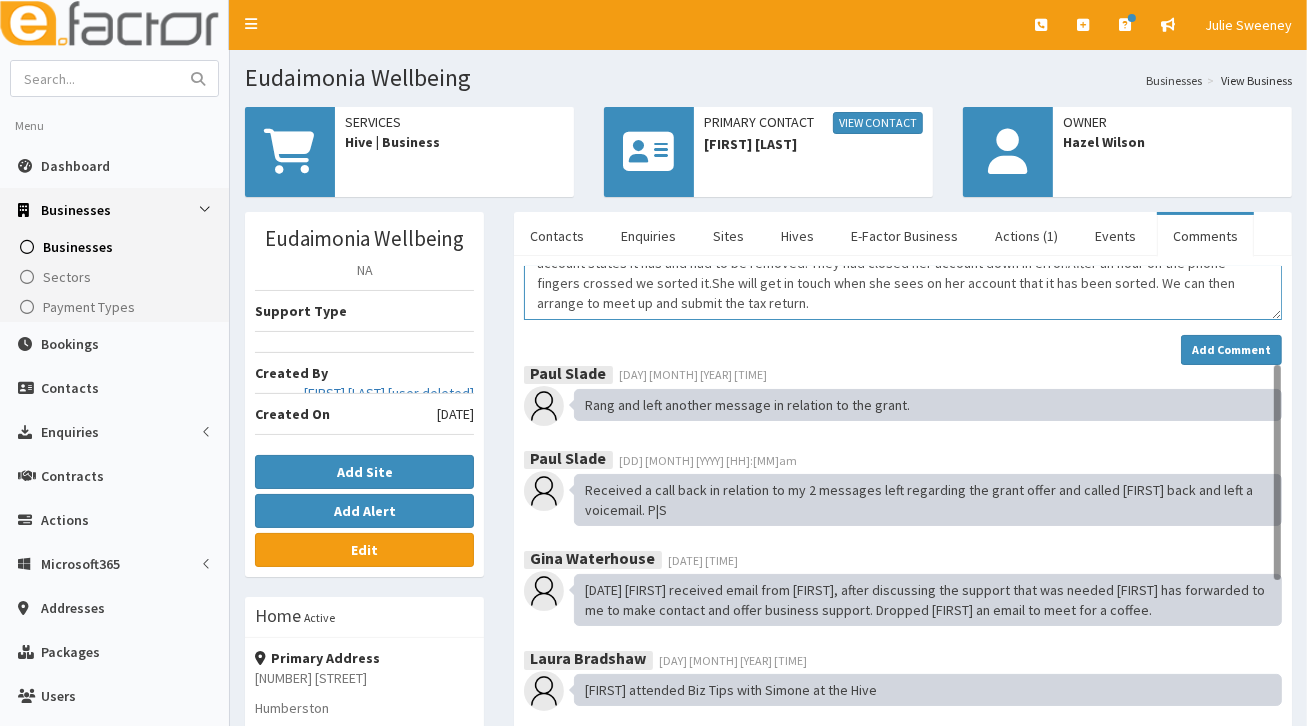 scroll, scrollTop: 0, scrollLeft: 0, axis: both 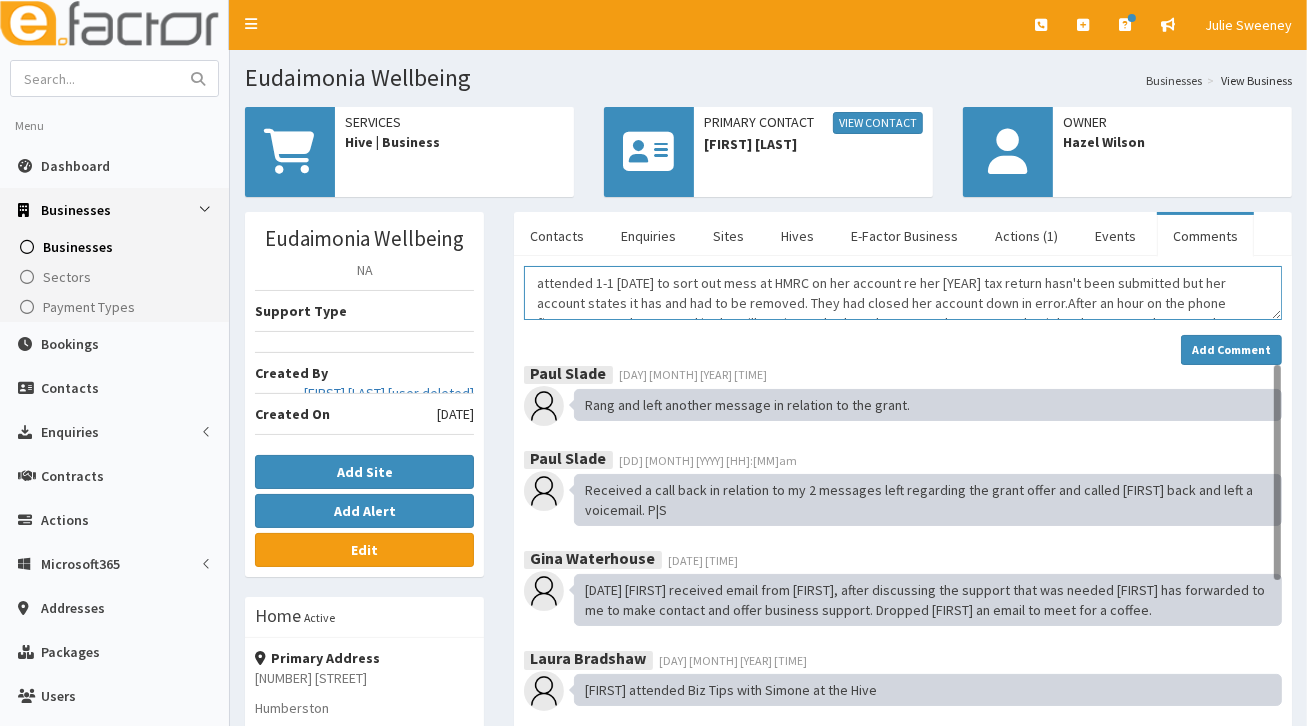 click on "attended 1-1 [DATE] to sort out mess at HMRC on her account re her [YEAR] tax return hasn't been submitted but her account states it has and had to be removed. They had closed her account down in error.After an hour on the phone fingers crossed we sorted it.She will get in touch when she sees on her account that it has been sorted. We can then arrange to meet up and submit the tax return." at bounding box center [903, 293] 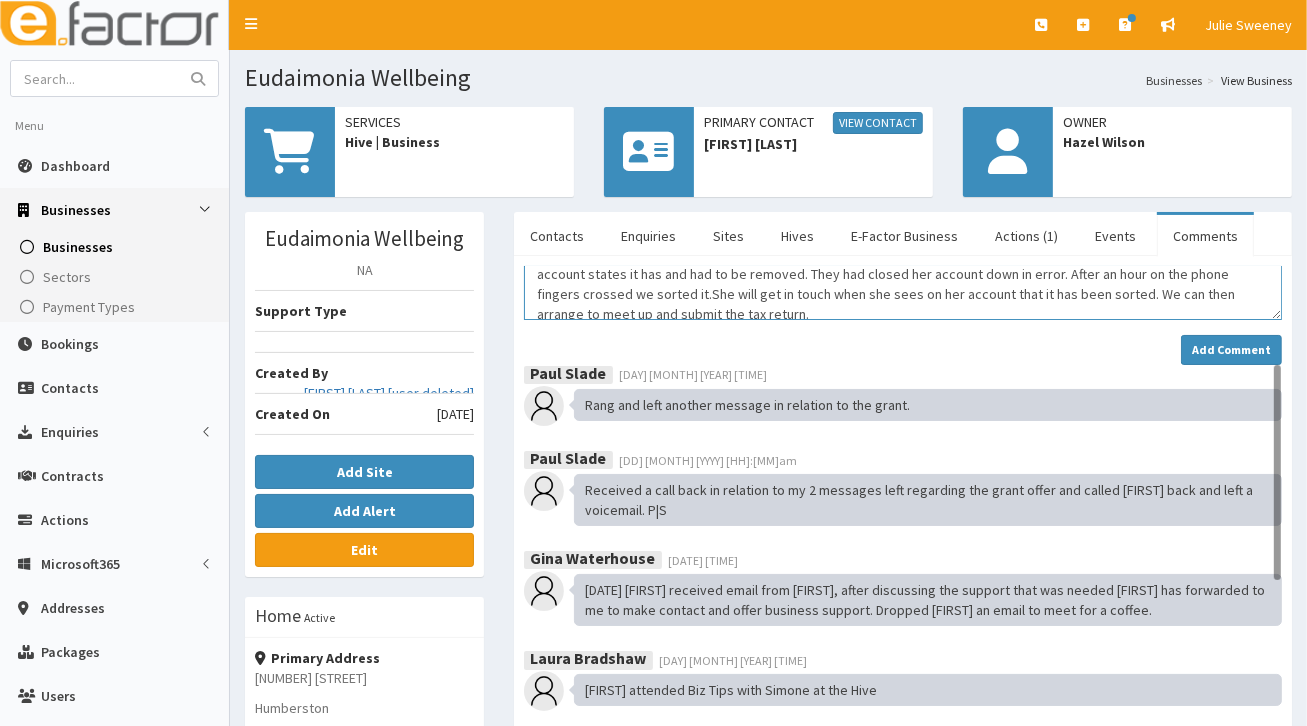 scroll, scrollTop: 40, scrollLeft: 0, axis: vertical 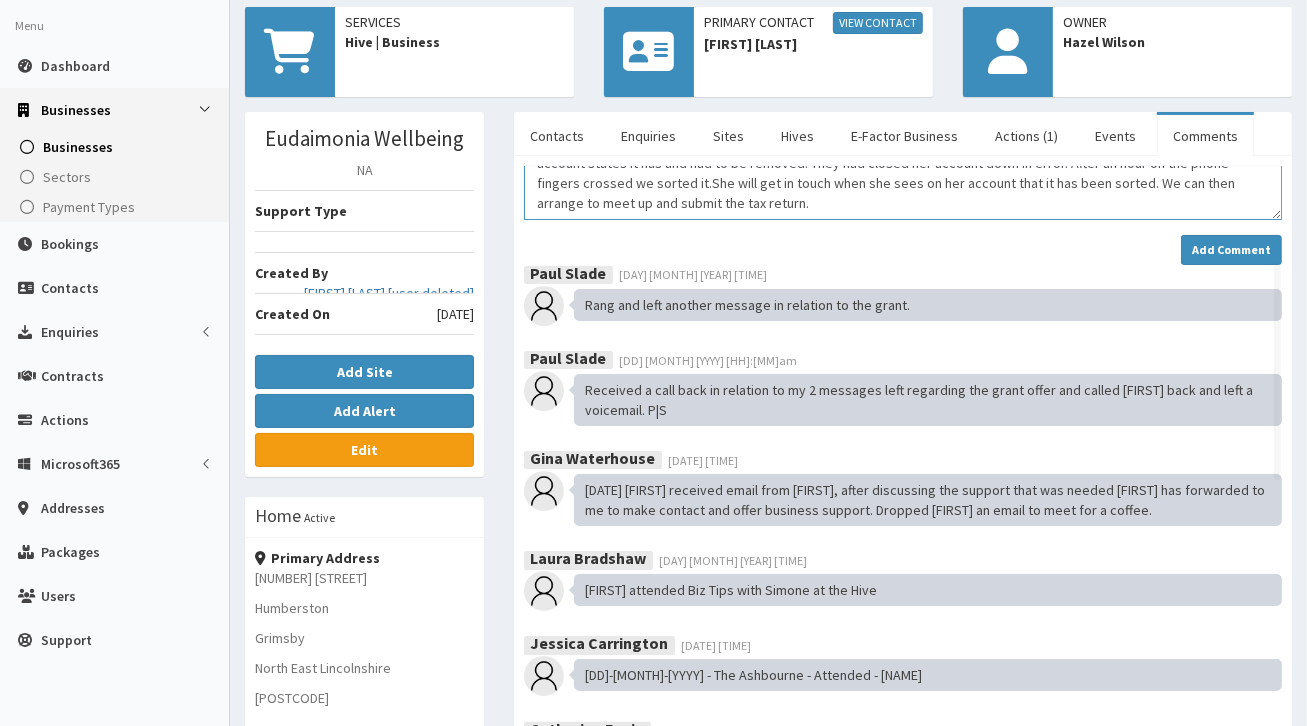 click on "attended 1-1 [DATE] to sort out mess at HMRC on her account re her 24/25 tax return hasn't been submitted but her account states it has and had to be removed. They had closed her account down in error. After an hour on the phone fingers crossed we sorted it.She will get in touch when she sees on her account that it has been sorted. We can then arrange to meet up and submit the tax return." at bounding box center (903, 193) 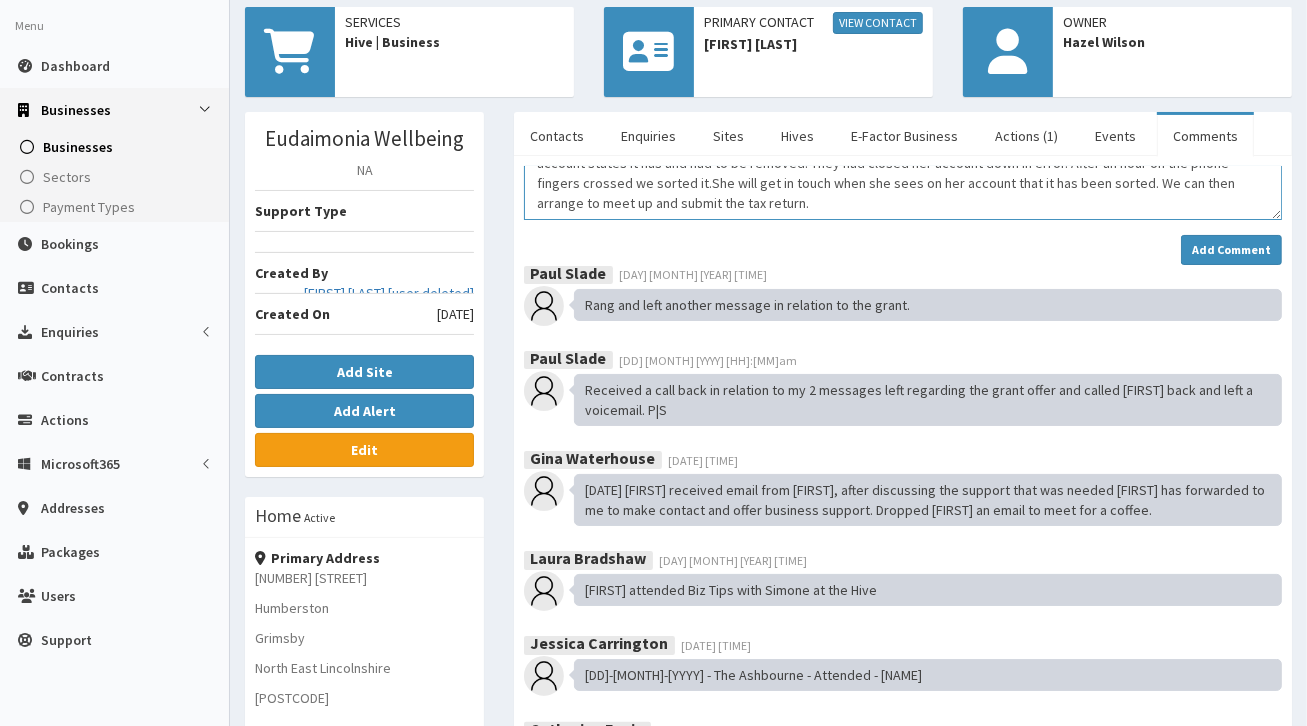 type on "attended 1-1 [DATE] to sort out mess at HMRC on her account re her 24/25 tax return hasn't been submitted but her account states it has and had to be removed. They had closed her account down in error. After an hour on the phone fingers crossed we sorted it.She will get in touch when she sees on her account that it has been sorted. We can then arrange to meet up and submit the tax return." 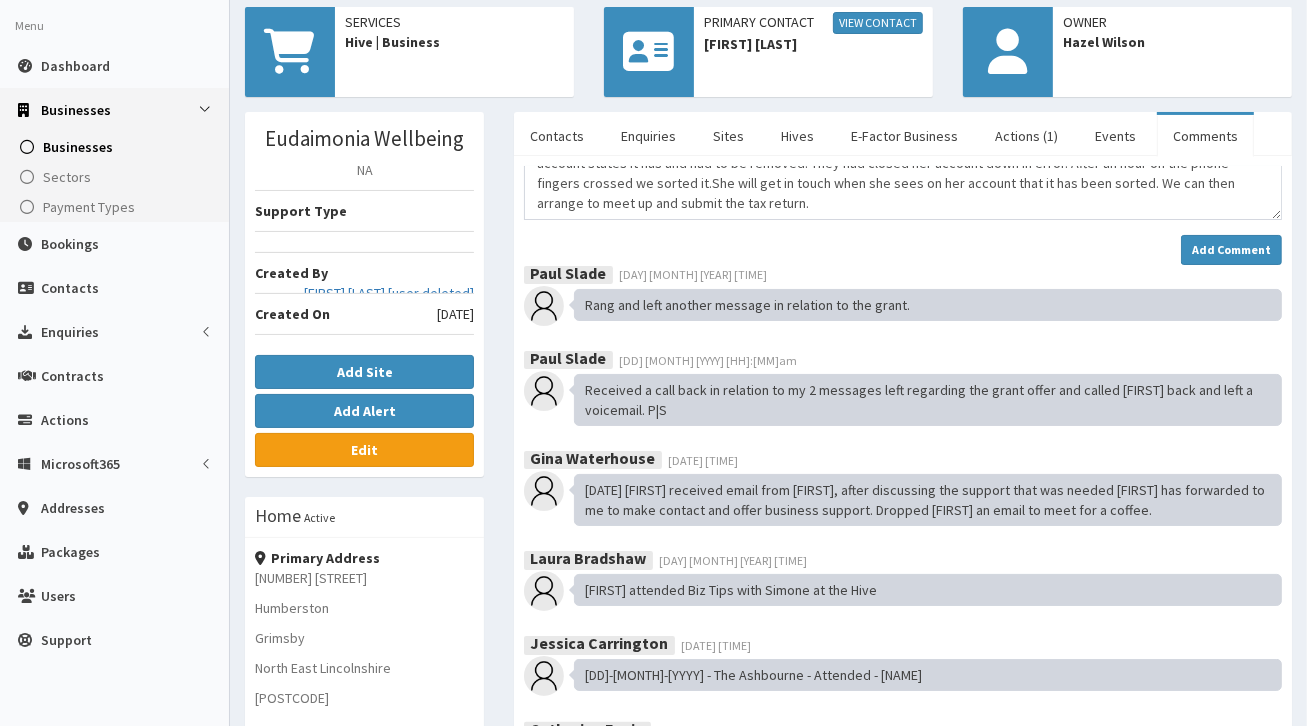 drag, startPoint x: 668, startPoint y: 181, endPoint x: 965, endPoint y: 253, distance: 305.6027 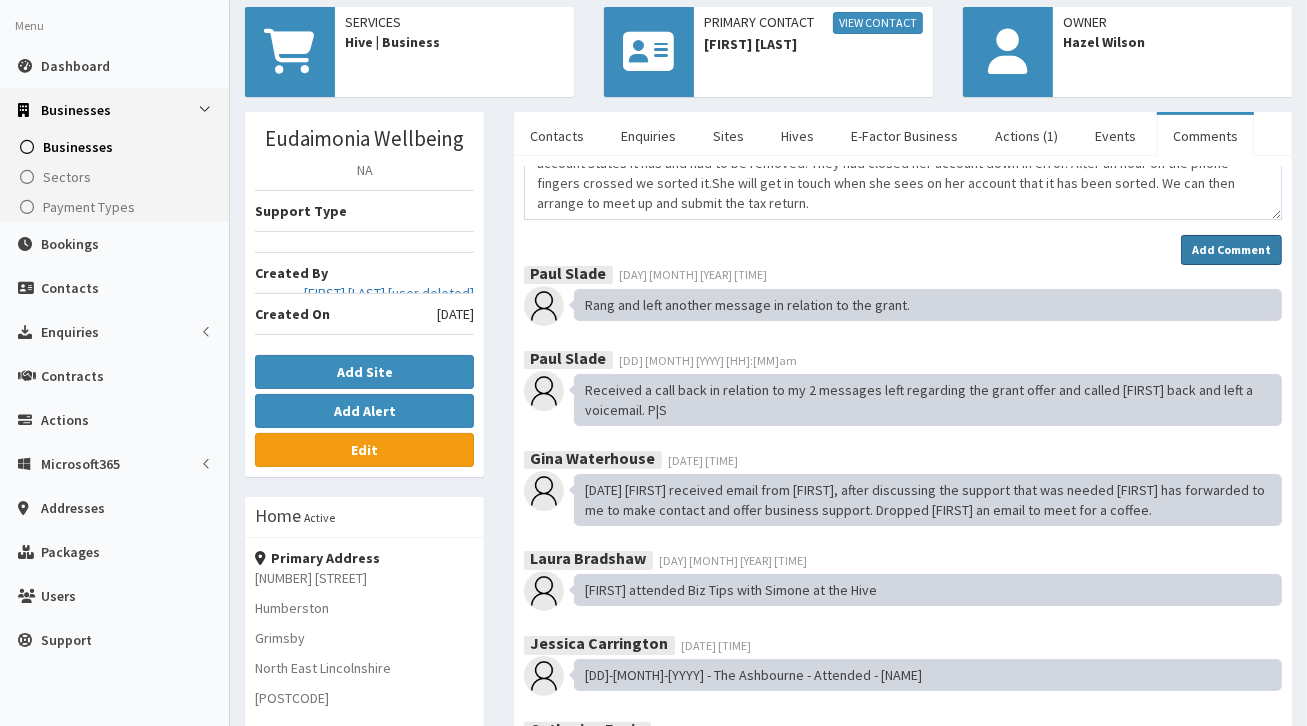 click on "Add Comment" at bounding box center [1231, 249] 